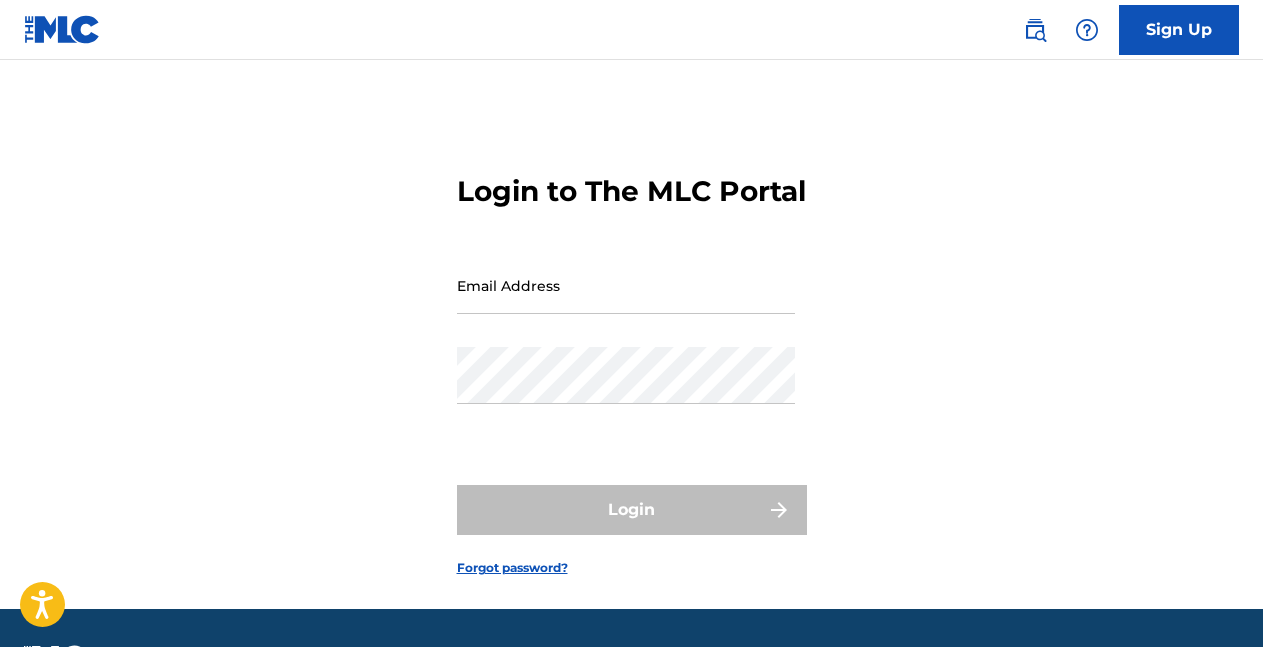 scroll, scrollTop: 0, scrollLeft: 0, axis: both 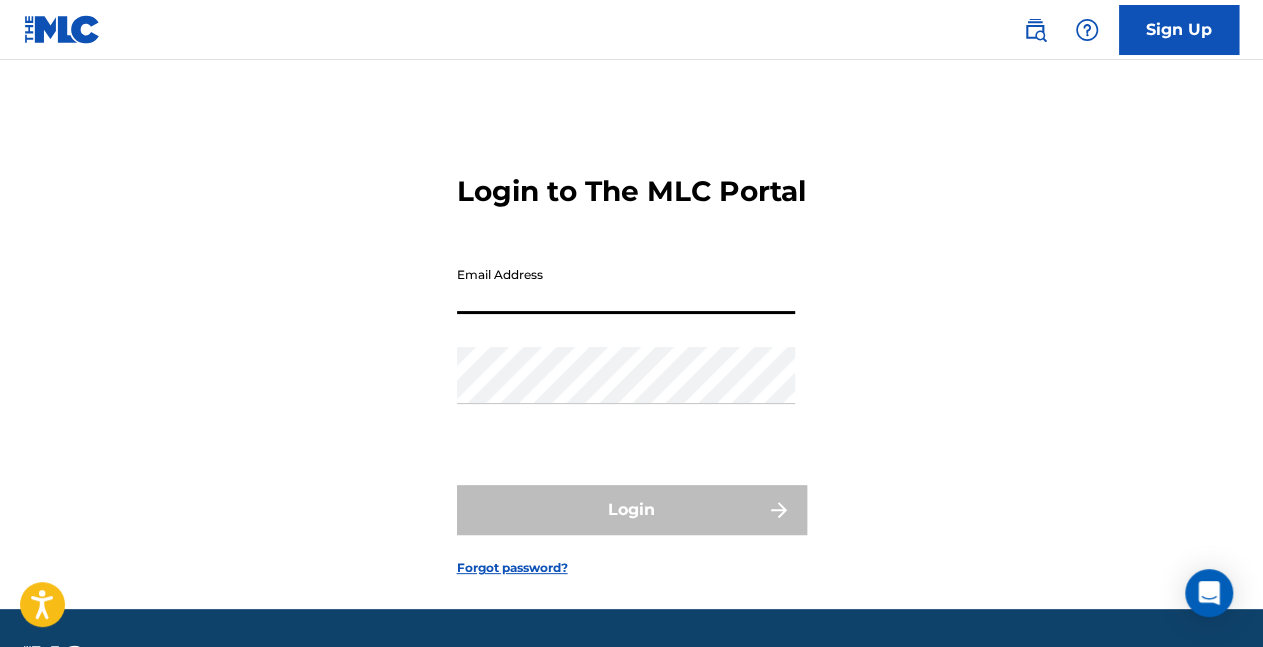 click on "Email Address" at bounding box center [626, 285] 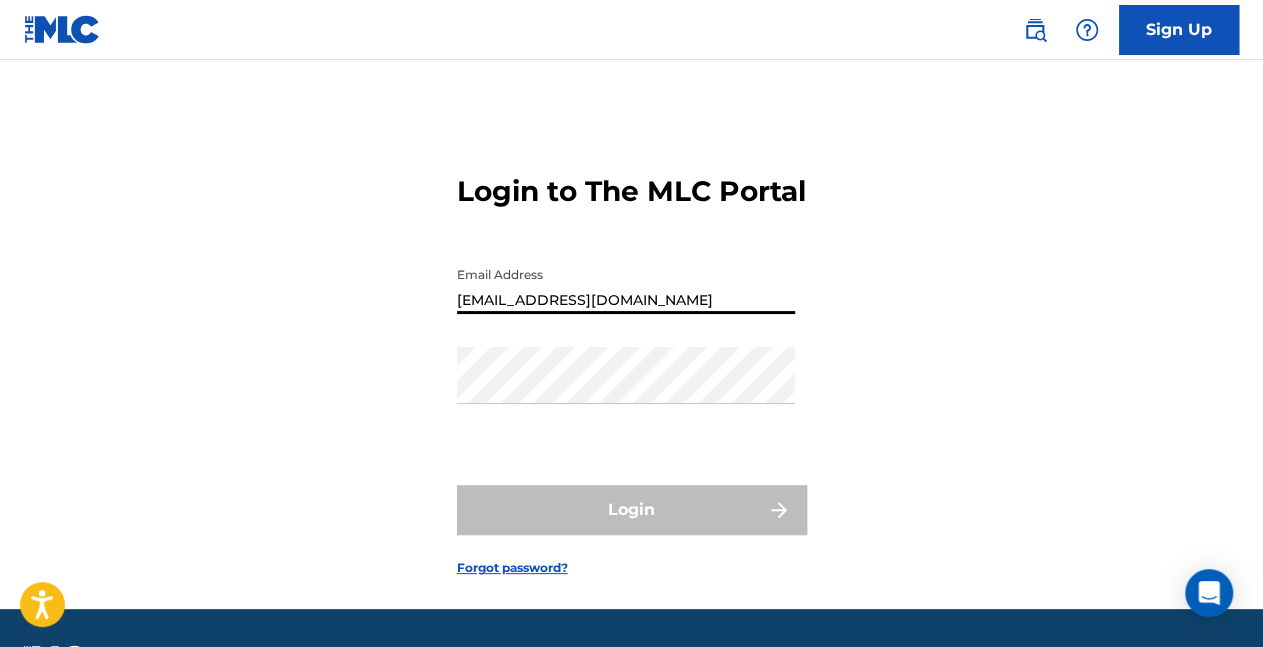 type on "[EMAIL_ADDRESS][DOMAIN_NAME]" 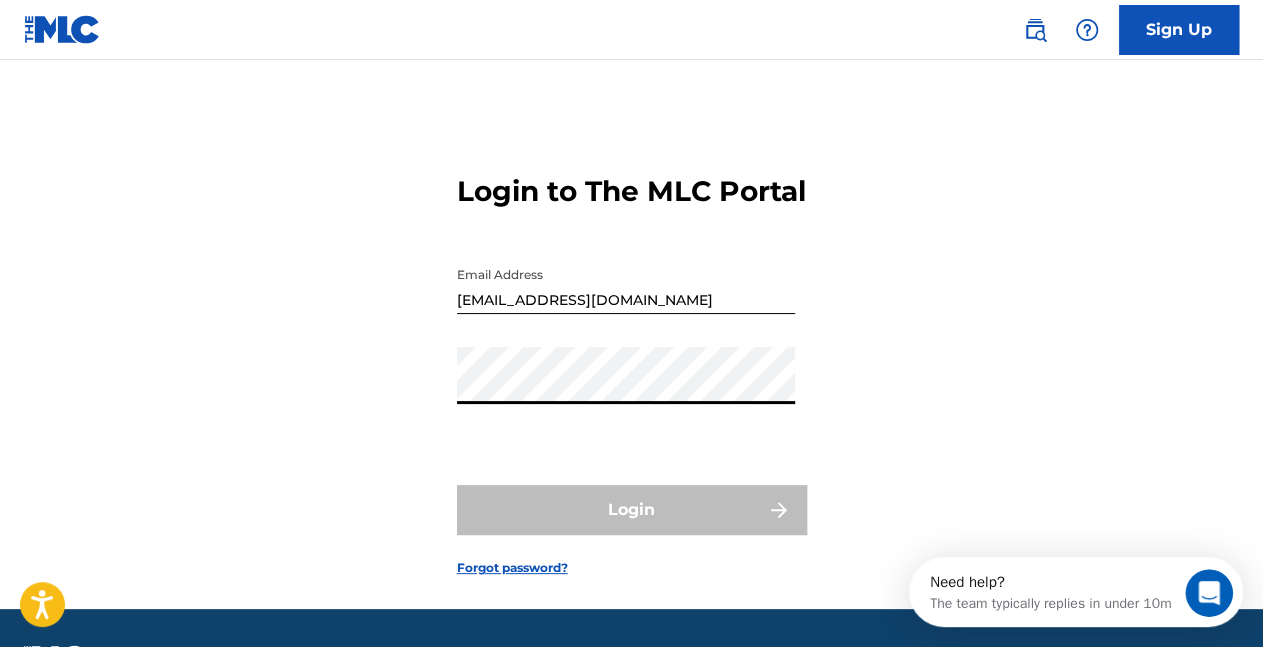 scroll, scrollTop: 0, scrollLeft: 0, axis: both 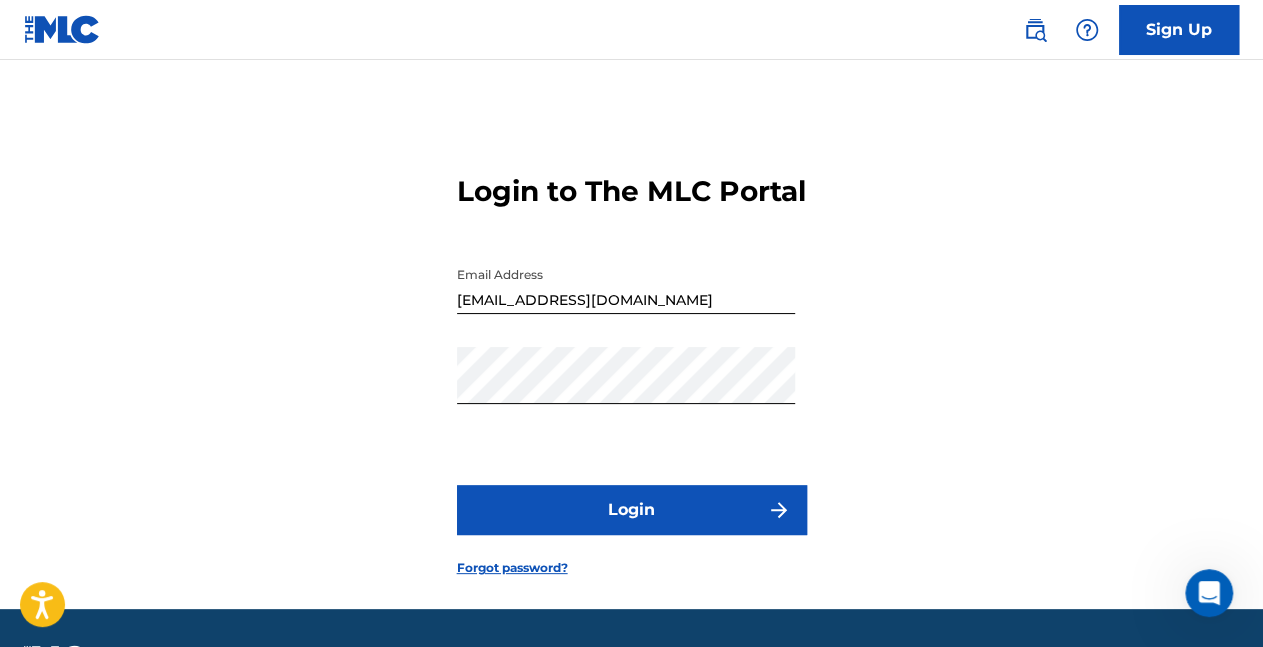 click on "Login" at bounding box center [632, 510] 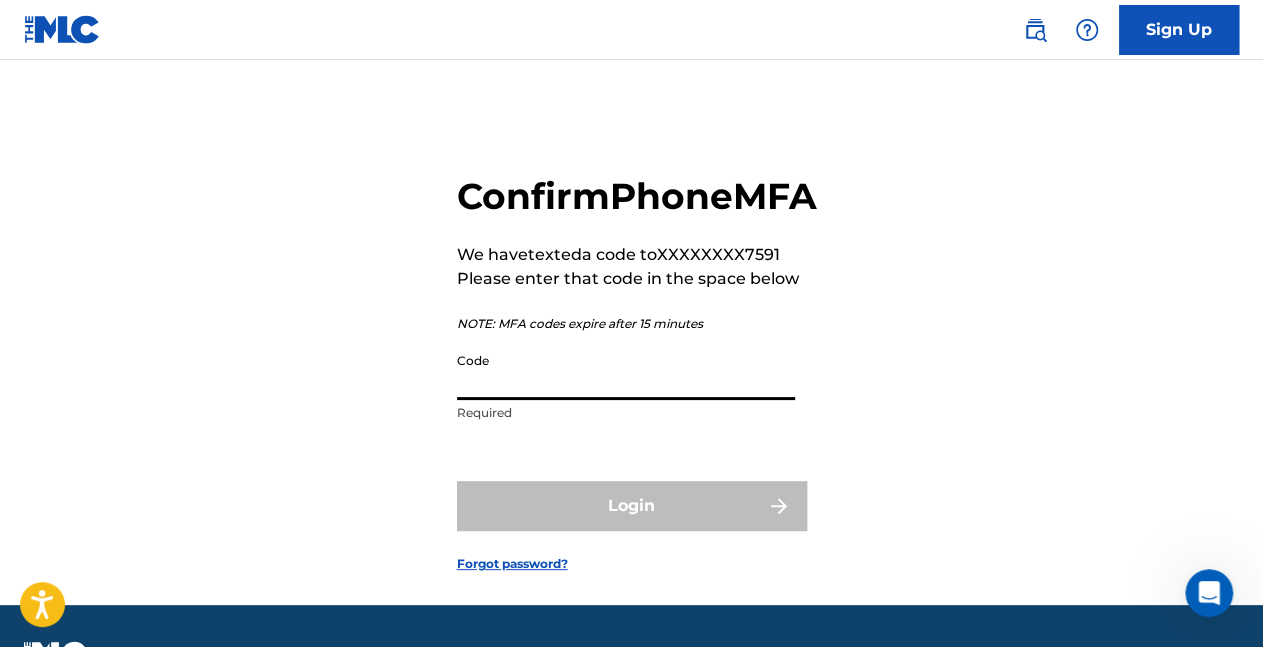 click on "Code" at bounding box center (626, 371) 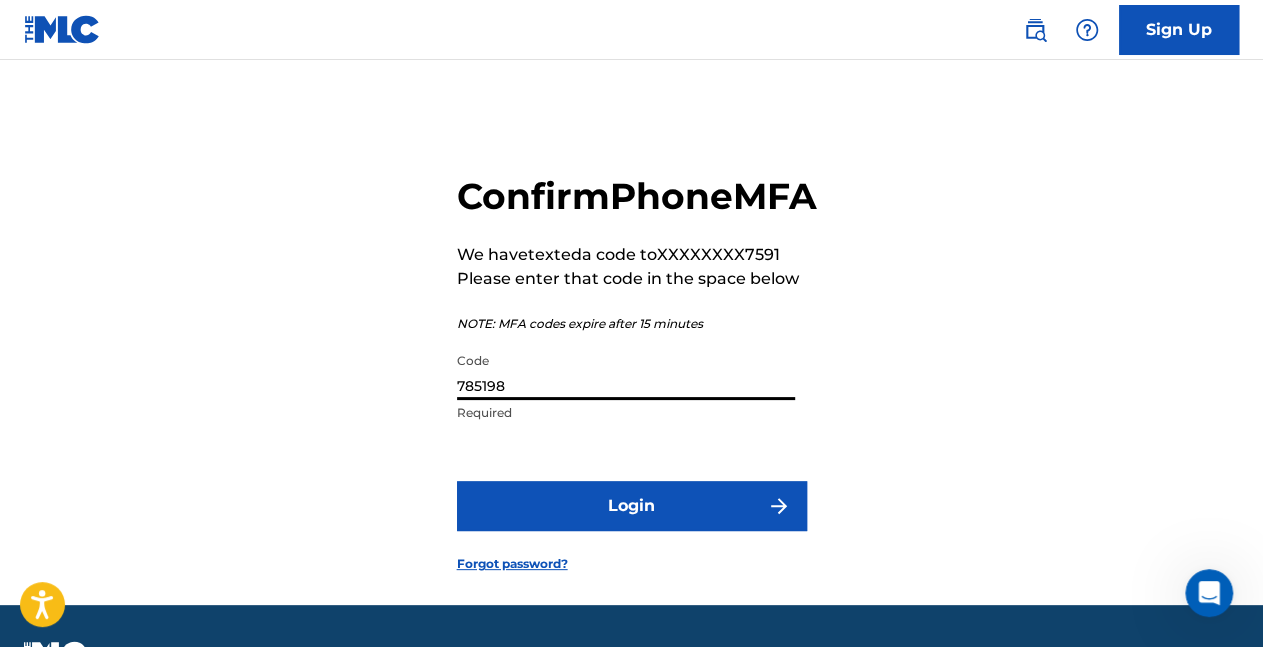type on "785198" 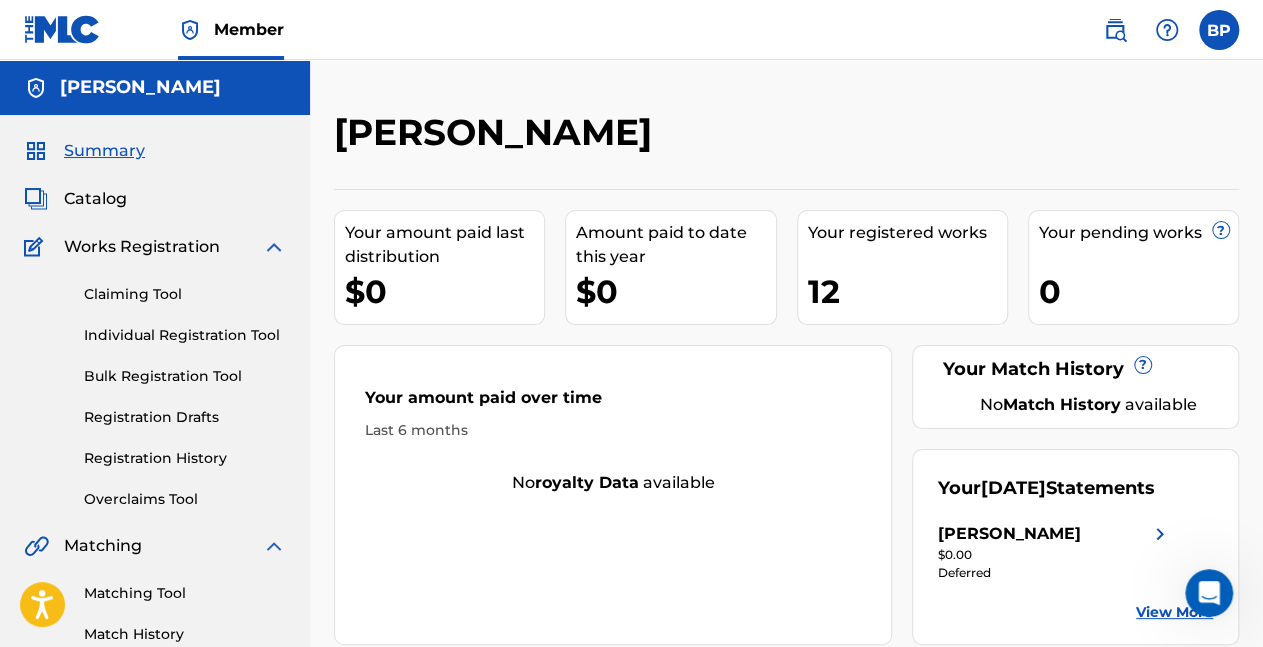 scroll, scrollTop: 0, scrollLeft: 0, axis: both 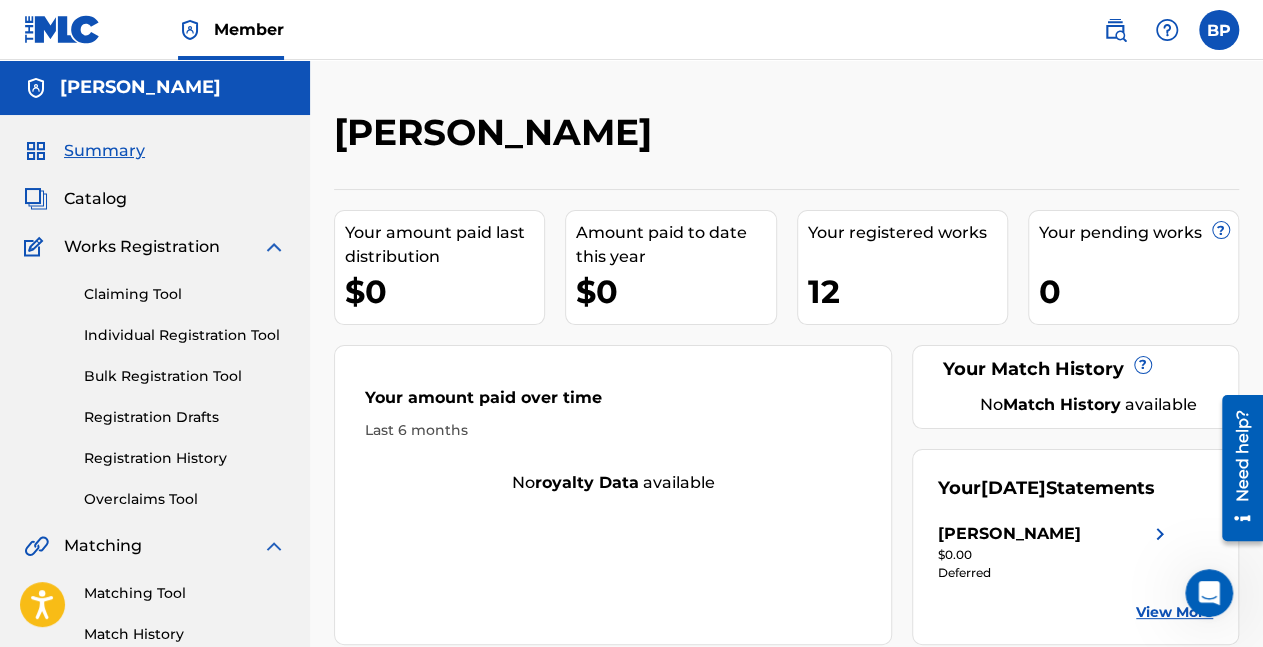 click on "Individual Registration Tool" at bounding box center [185, 335] 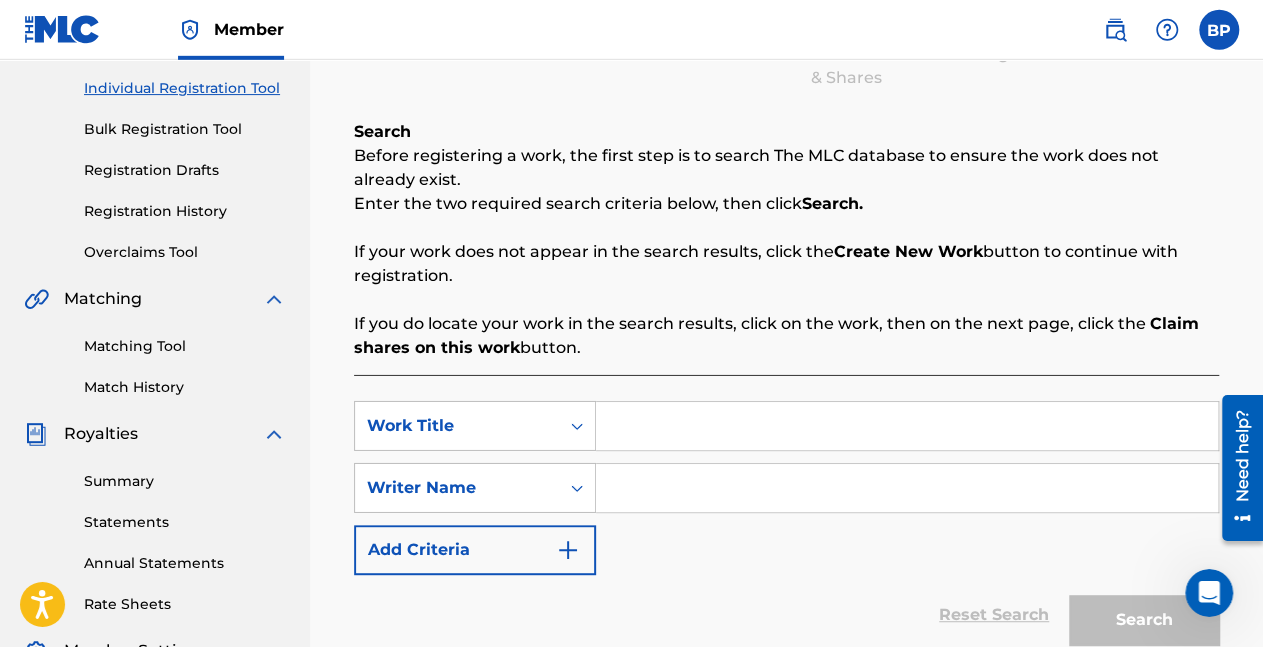 scroll, scrollTop: 284, scrollLeft: 0, axis: vertical 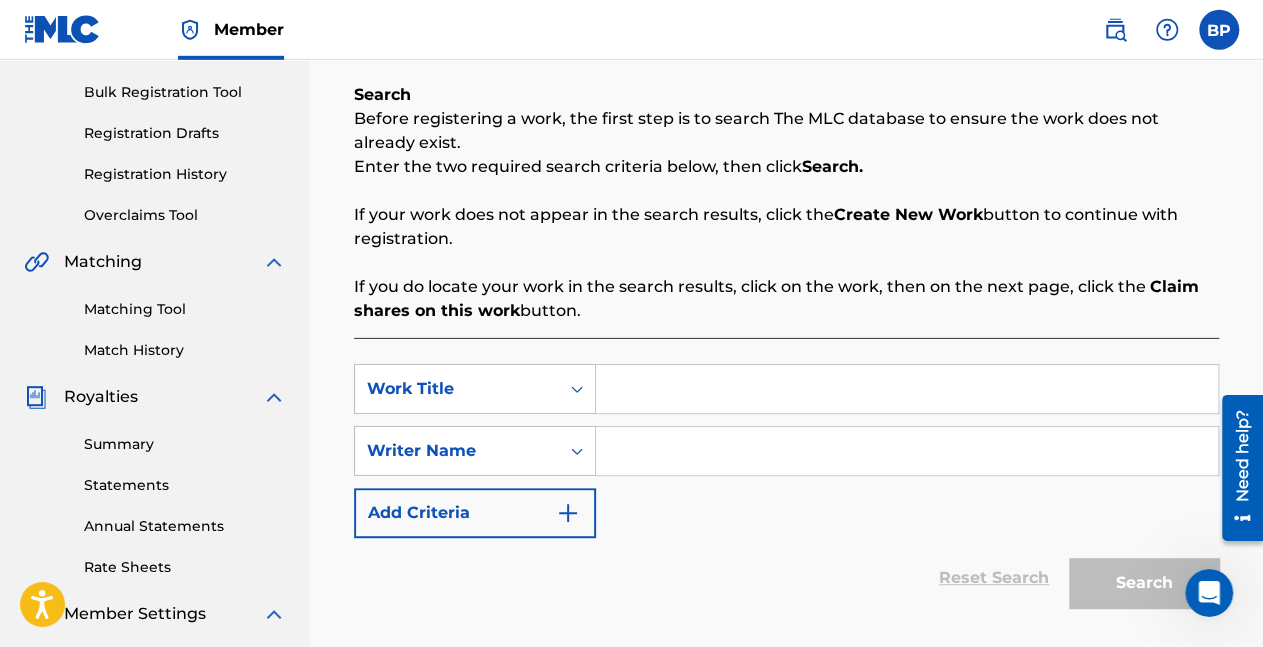 click at bounding box center (907, 389) 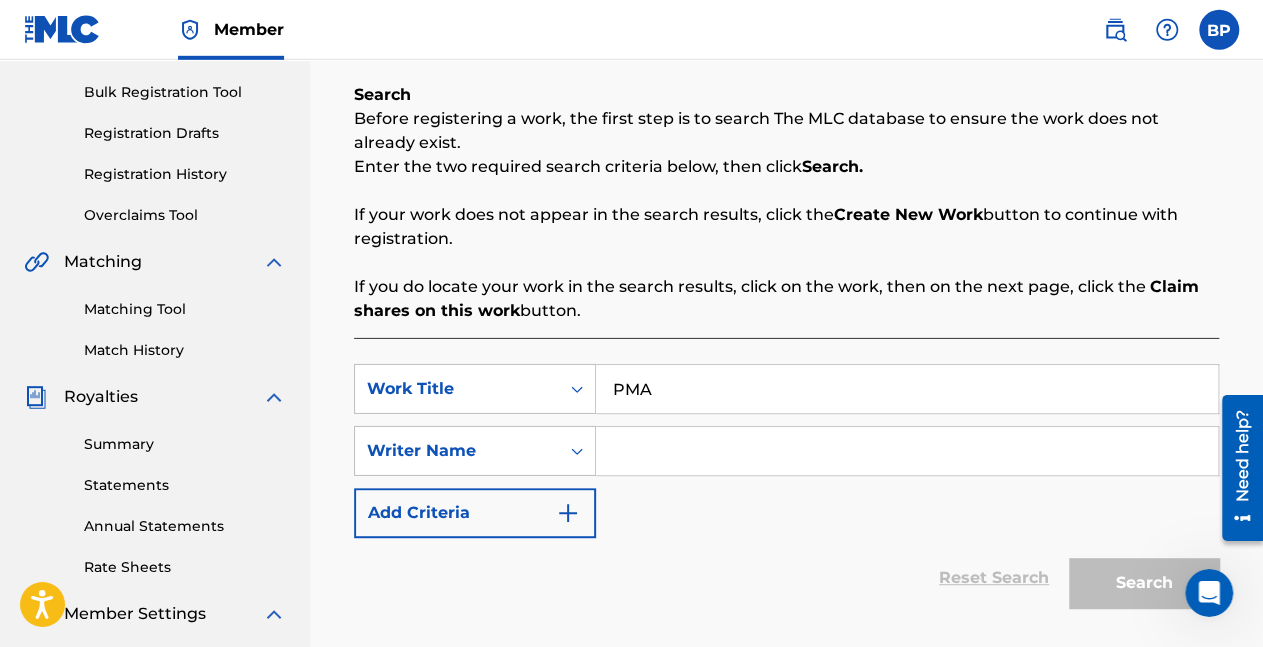 type on "PMA" 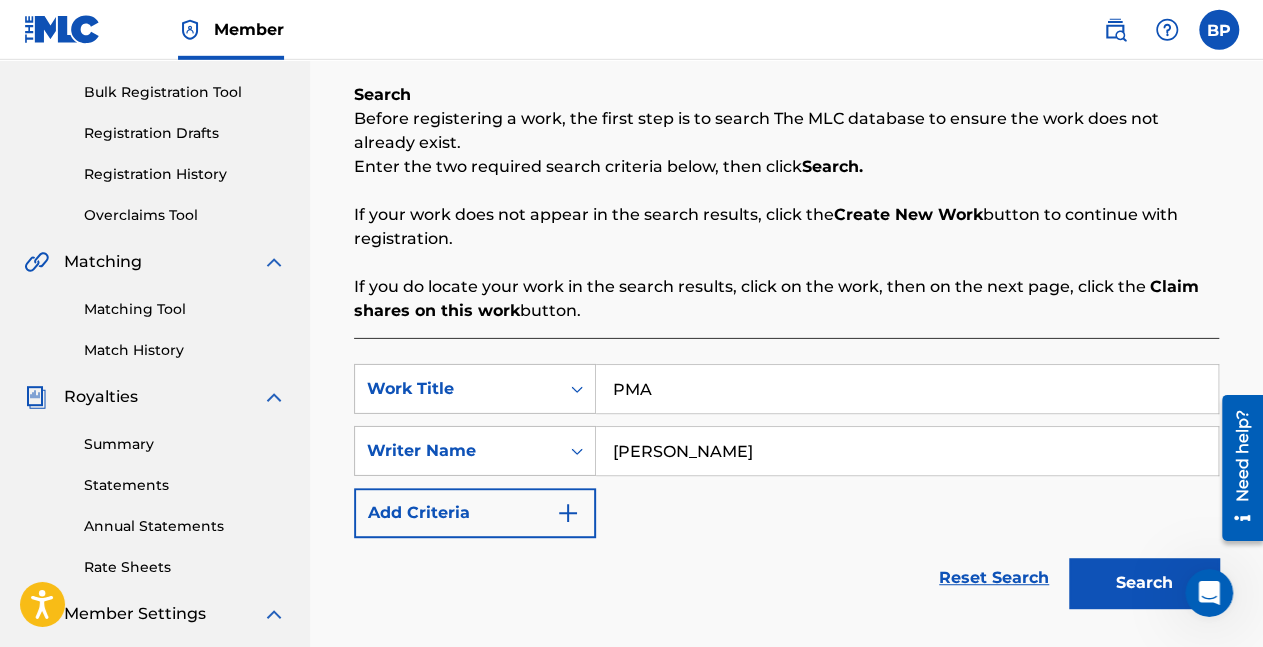 type on "[PERSON_NAME]" 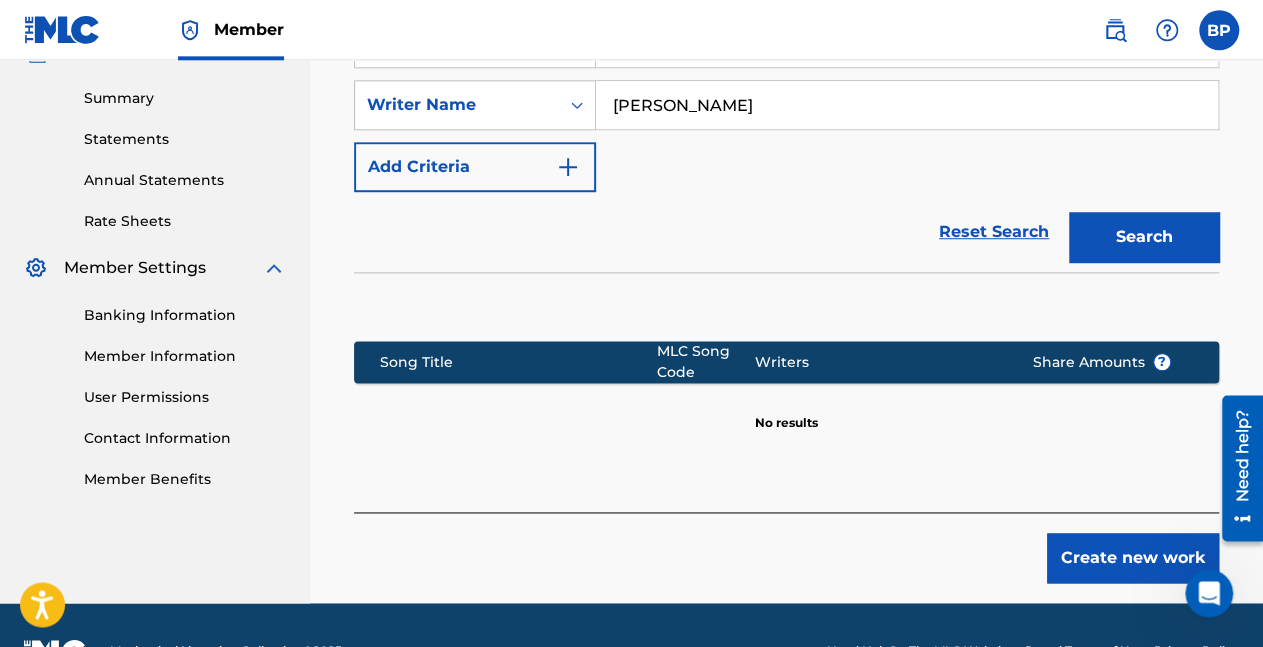 scroll, scrollTop: 680, scrollLeft: 0, axis: vertical 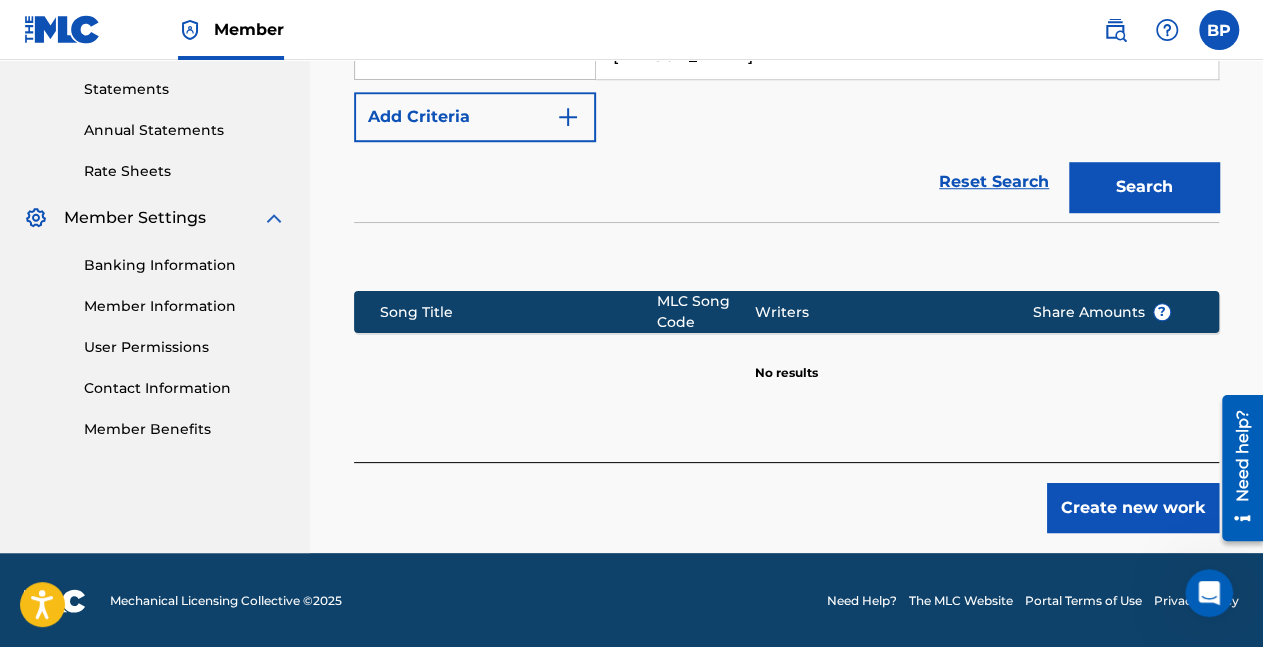 click on "Create new work" at bounding box center (1133, 508) 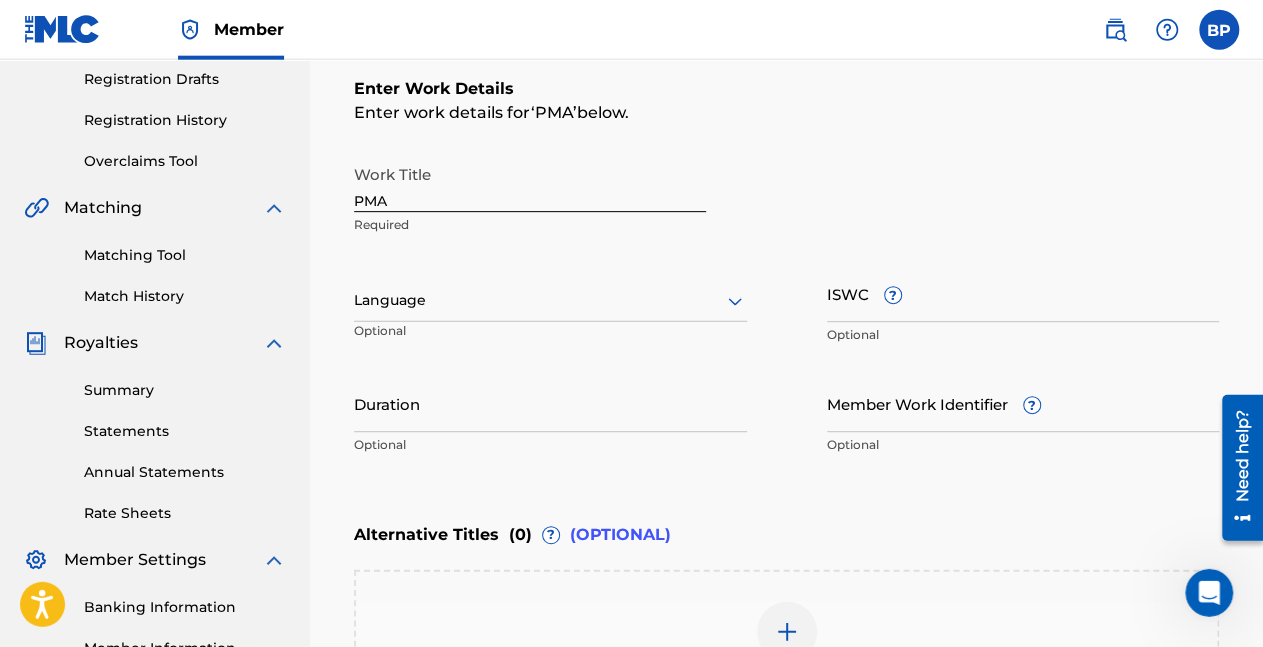 scroll, scrollTop: 337, scrollLeft: 0, axis: vertical 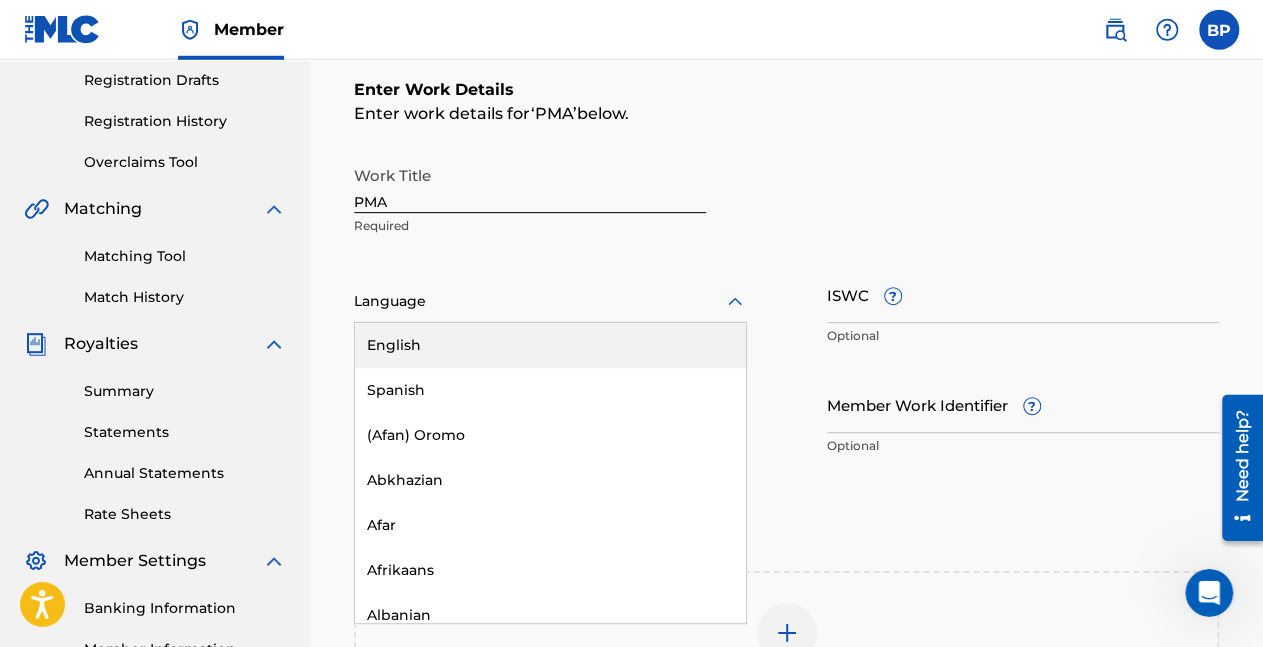 click at bounding box center (550, 301) 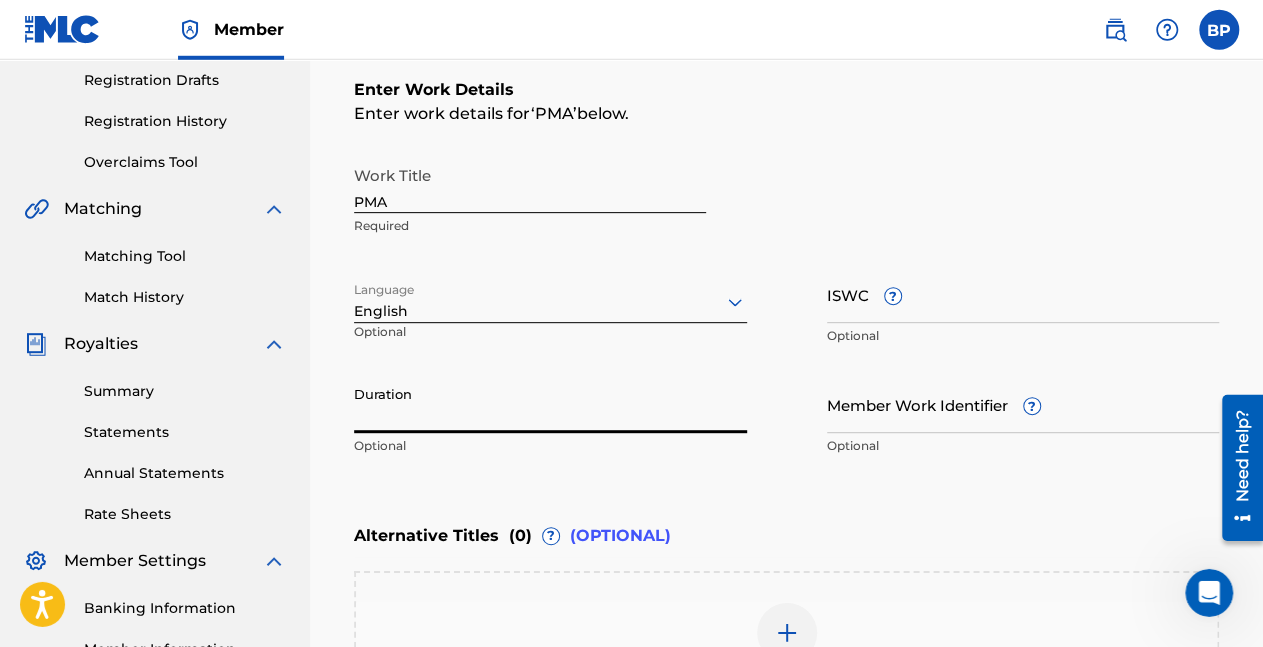 click on "Duration" at bounding box center (550, 404) 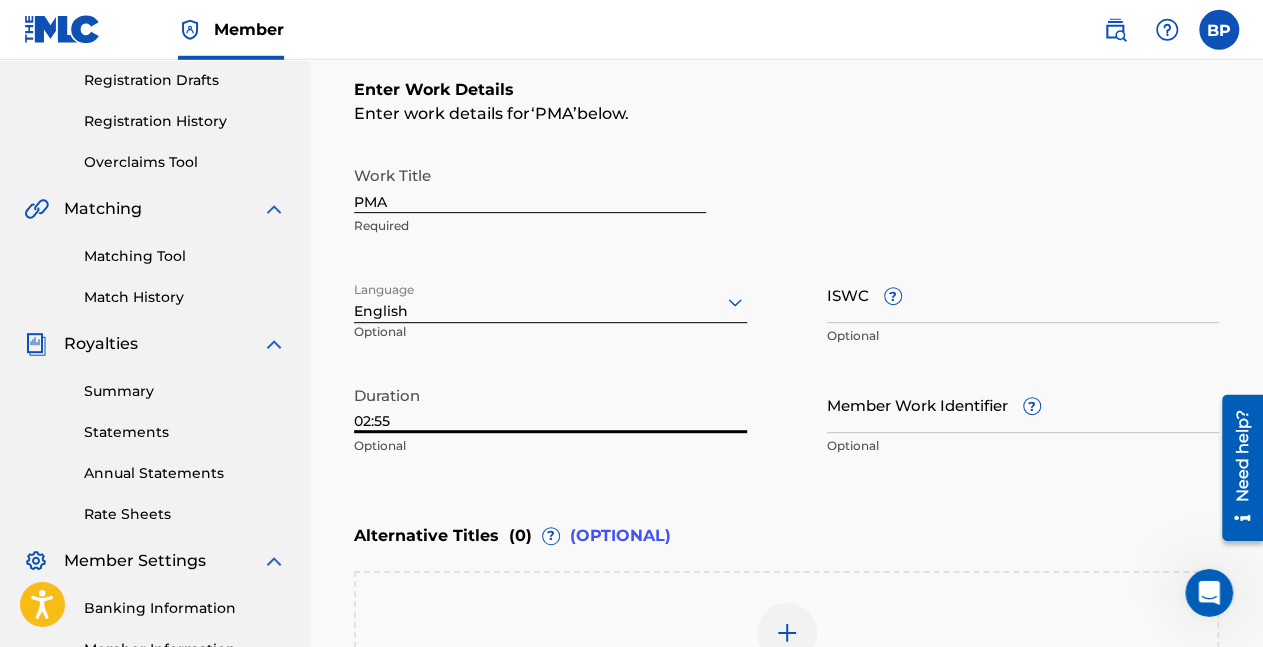 type on "02:55" 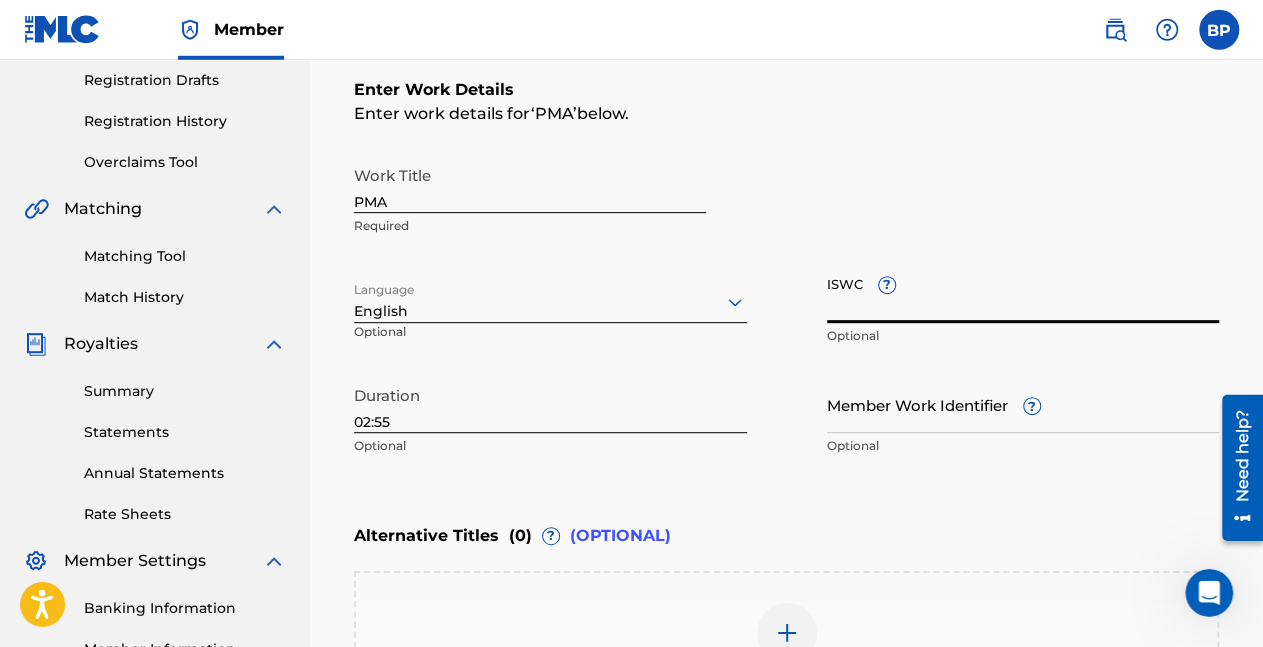 click on "ISWC   ?" at bounding box center [1023, 294] 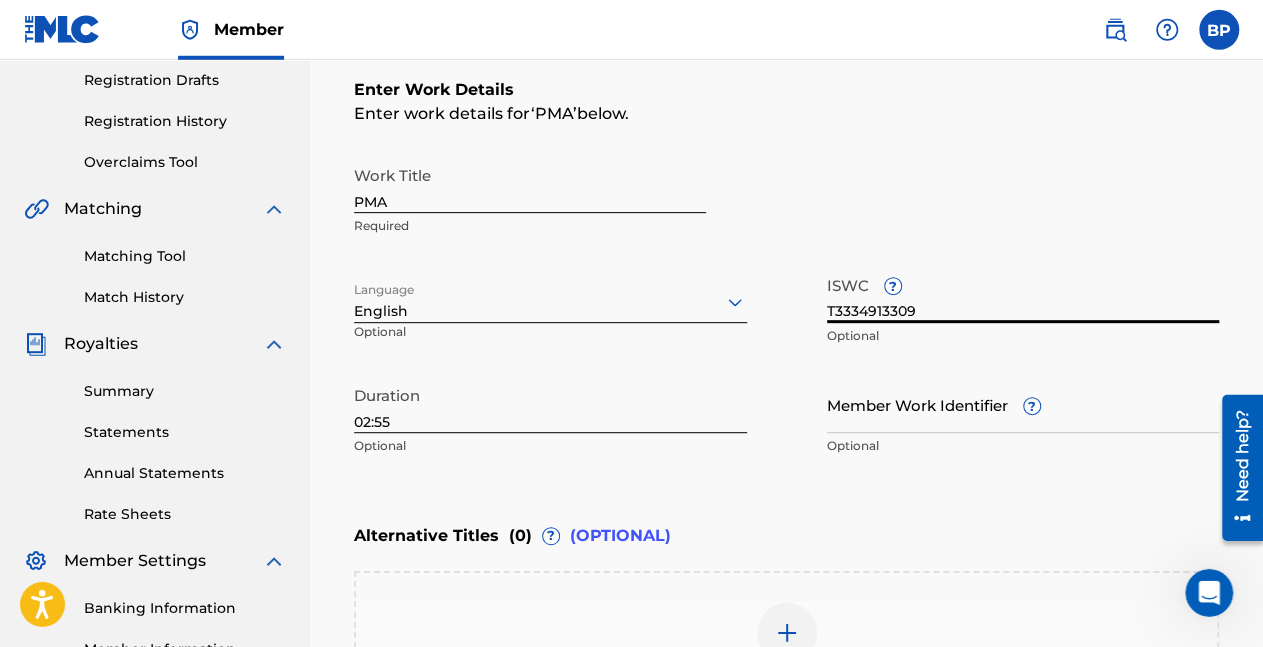 type on "T3334913309" 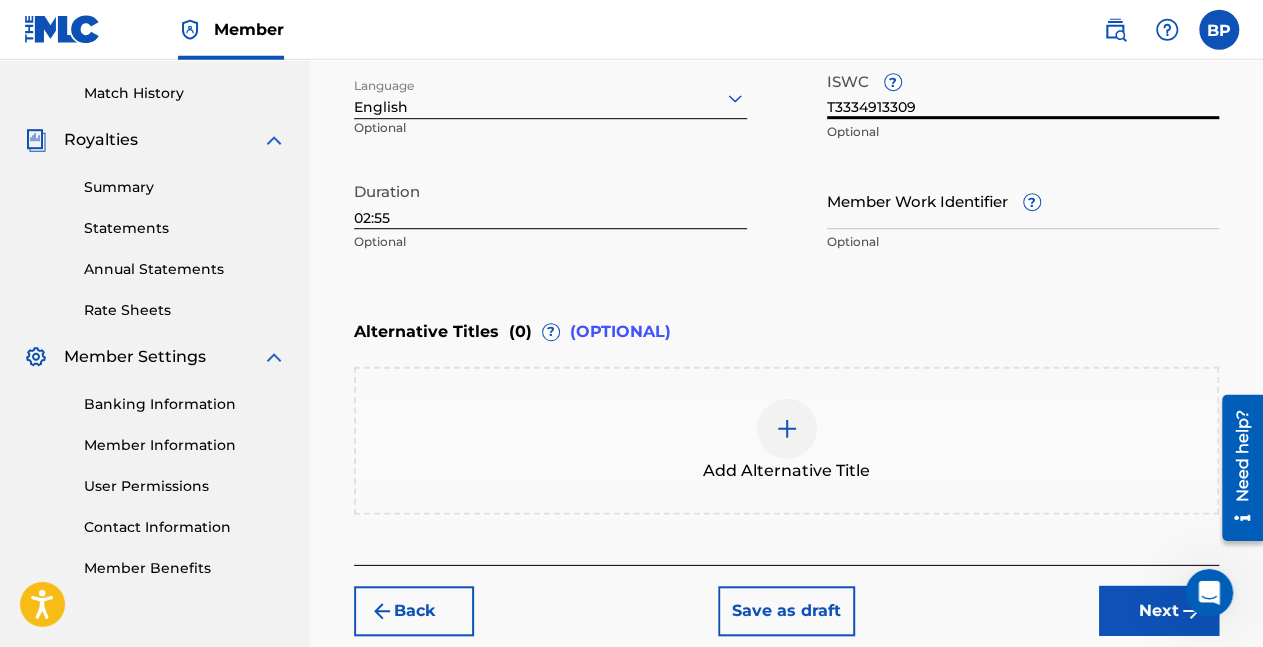 scroll, scrollTop: 644, scrollLeft: 0, axis: vertical 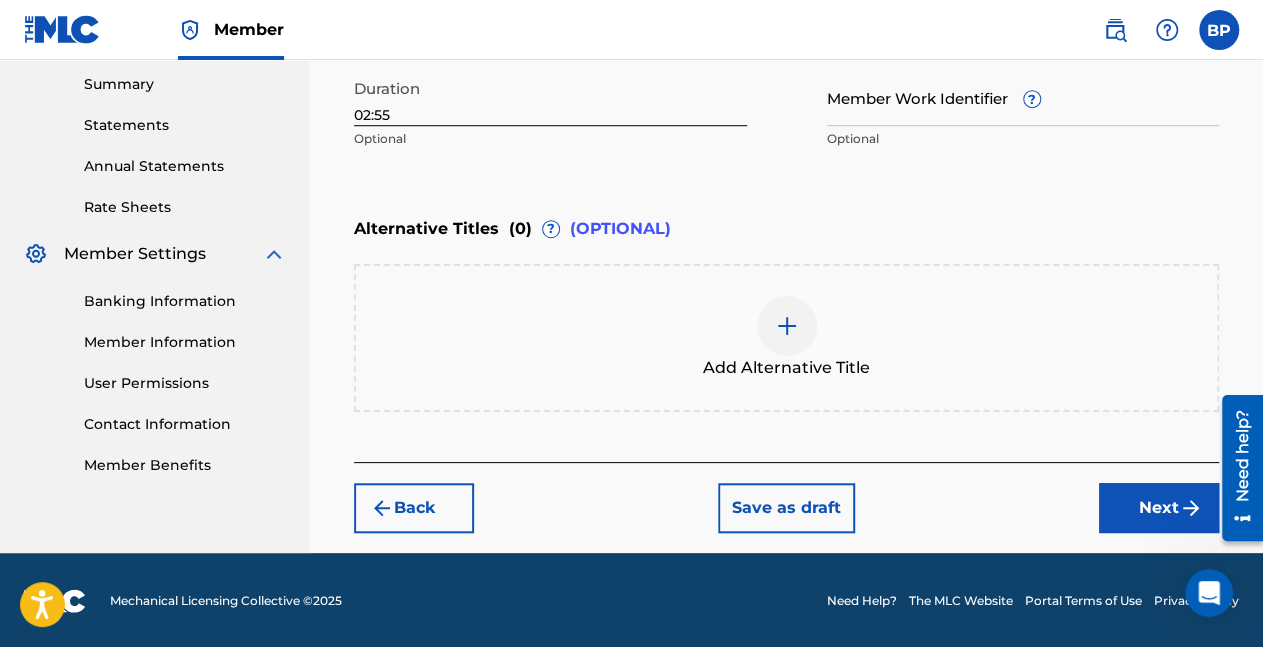 click on "Next" at bounding box center [1159, 508] 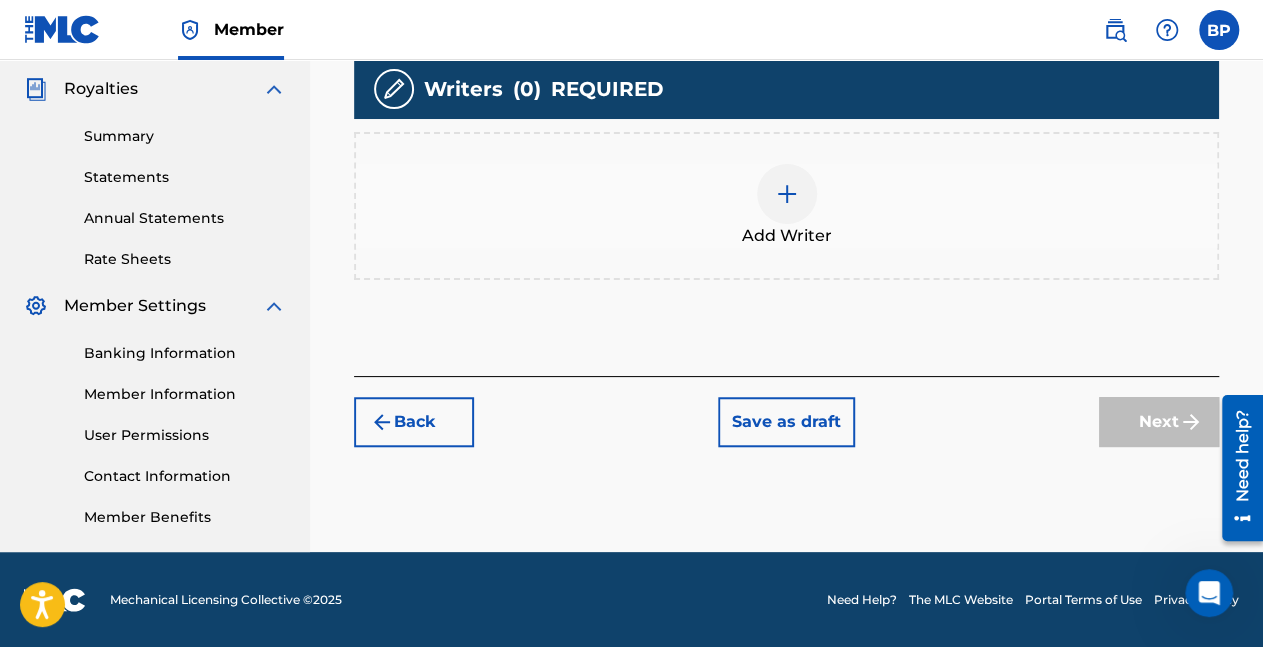 click at bounding box center (787, 194) 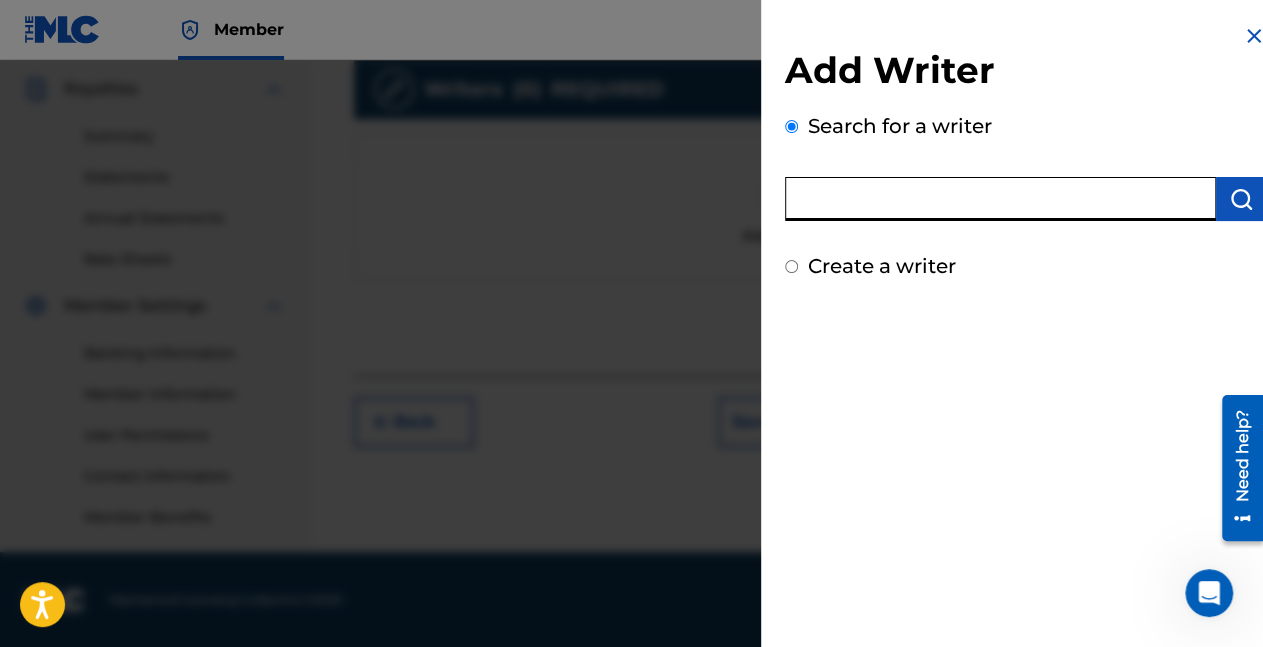 click at bounding box center (1000, 199) 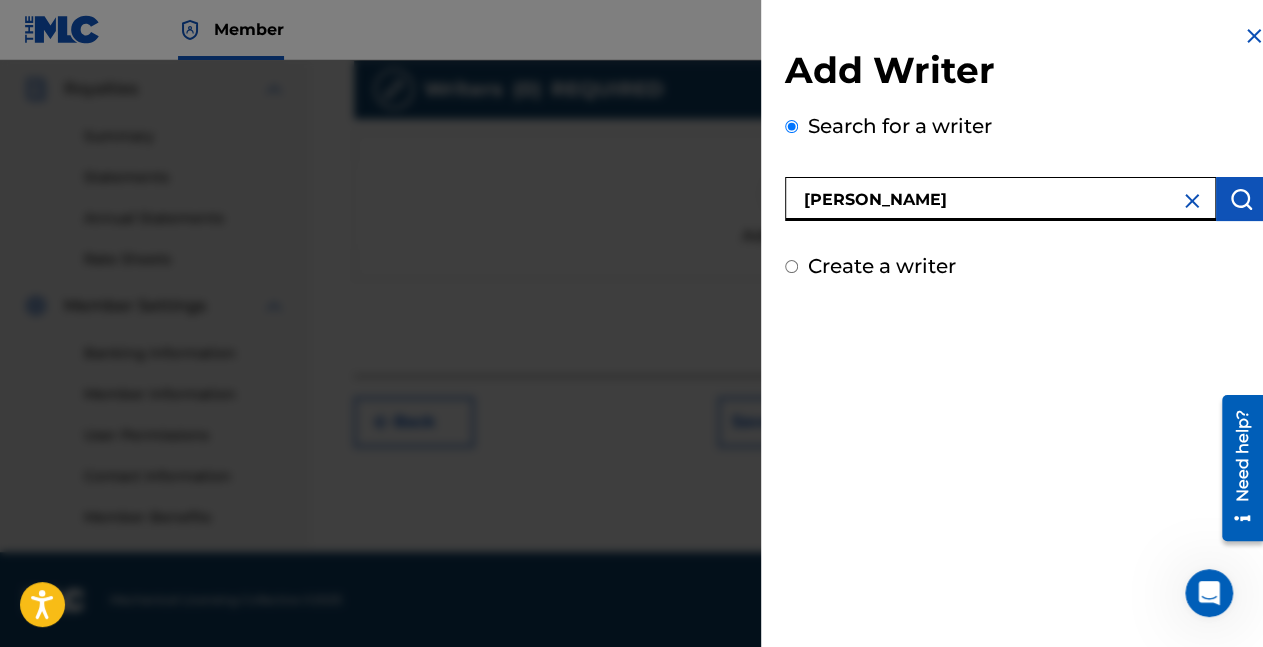 type on "[PERSON_NAME]" 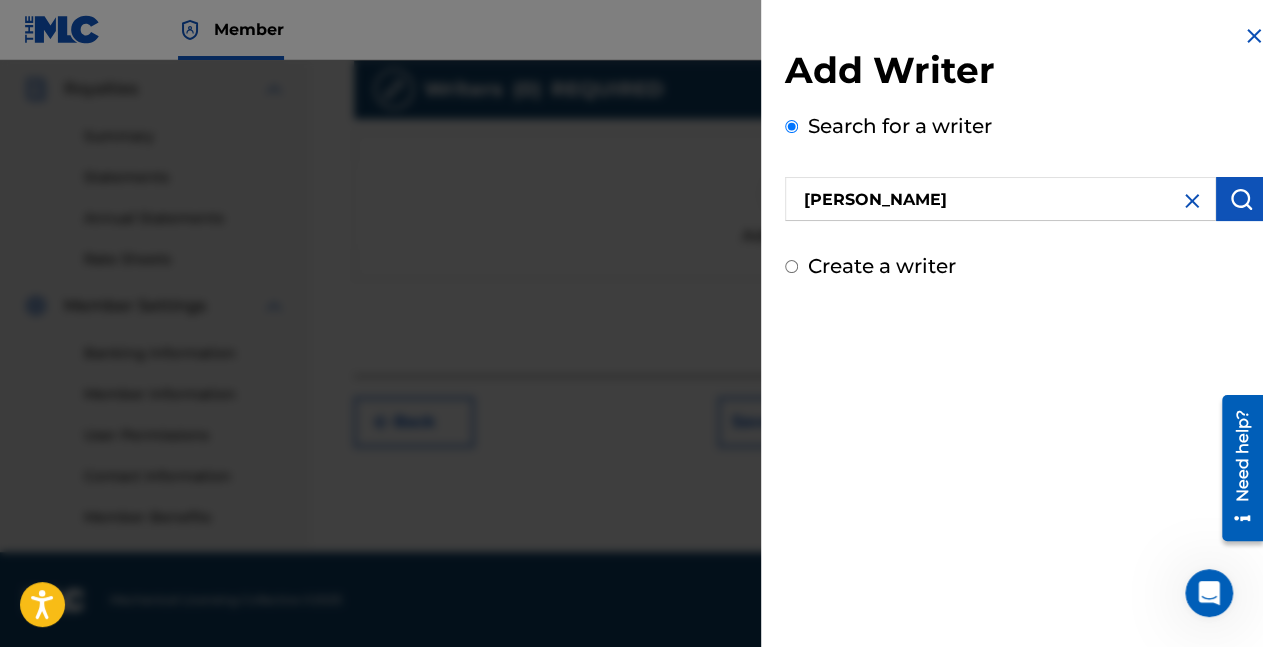 click at bounding box center (1241, 199) 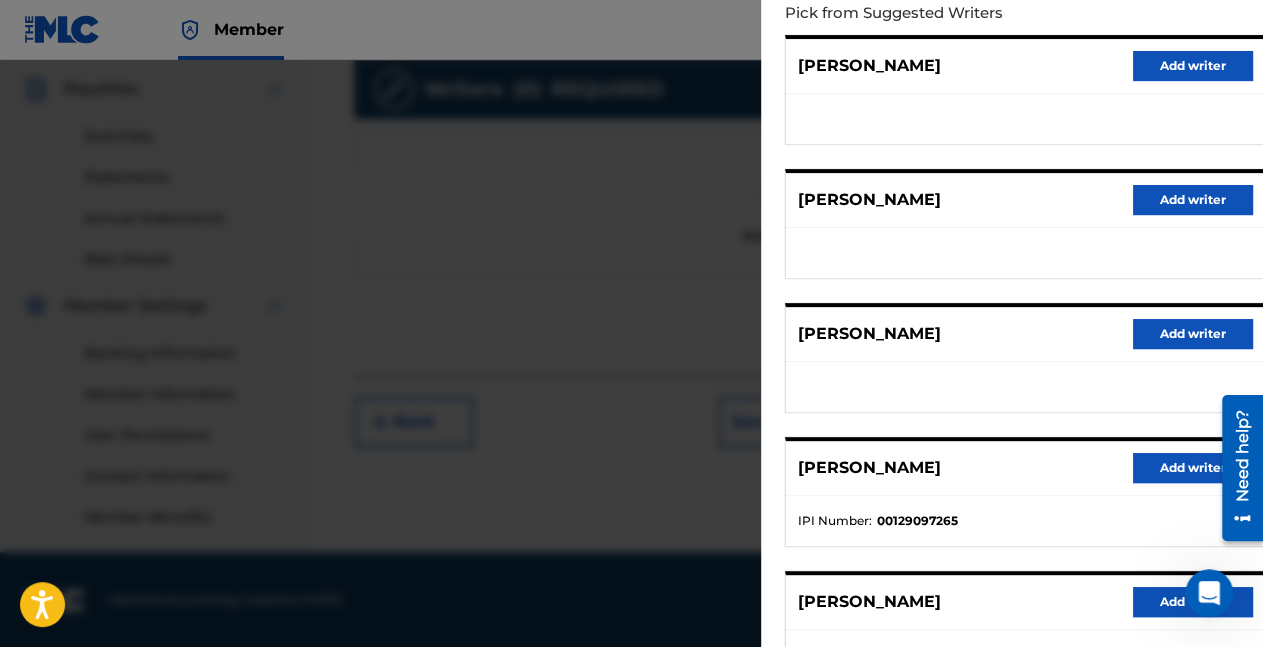 scroll, scrollTop: 391, scrollLeft: 0, axis: vertical 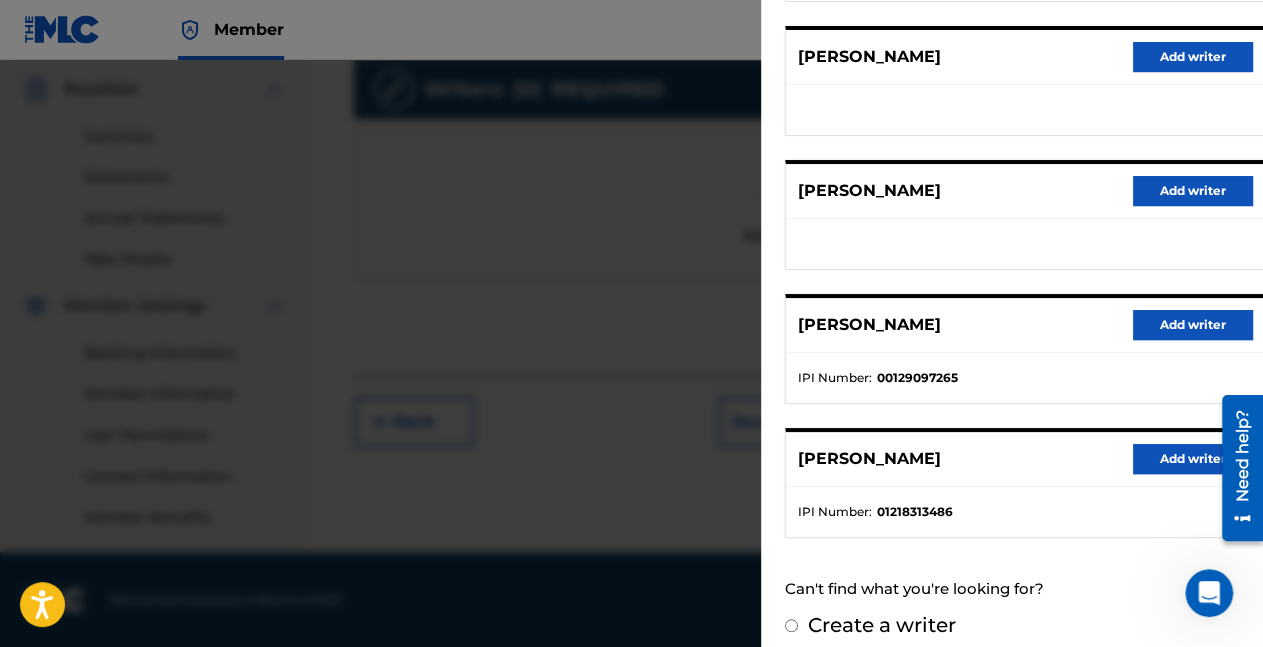 click on "Add writer" at bounding box center [1193, 459] 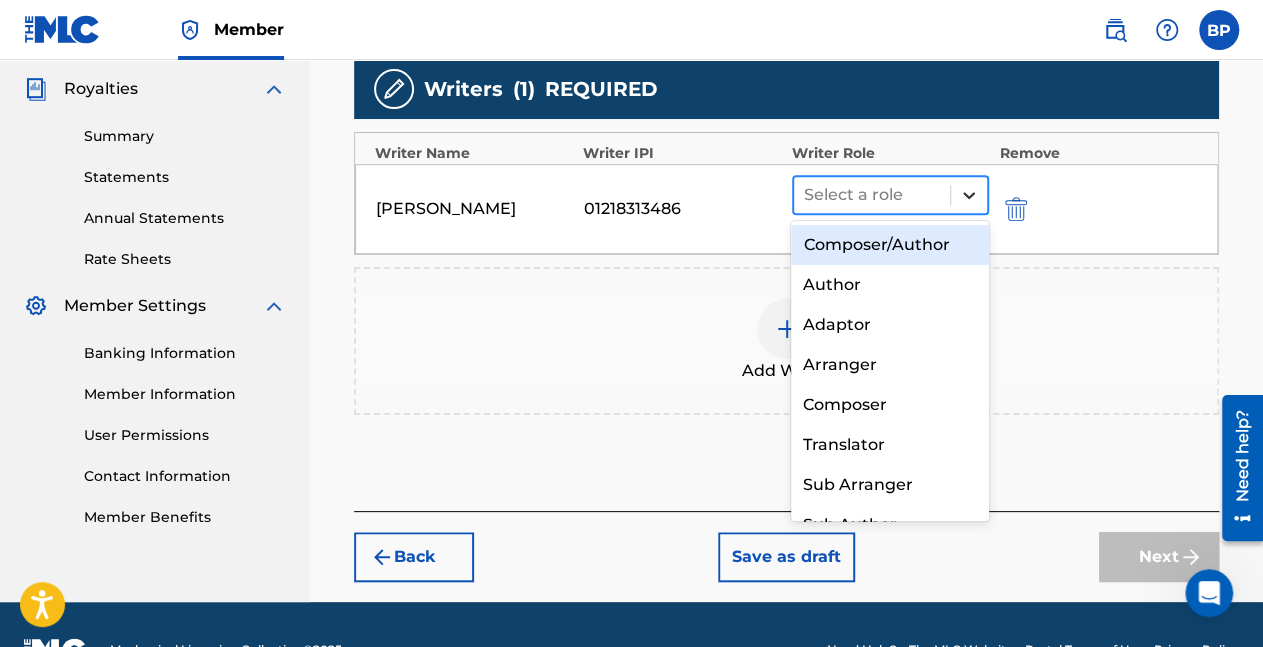 click 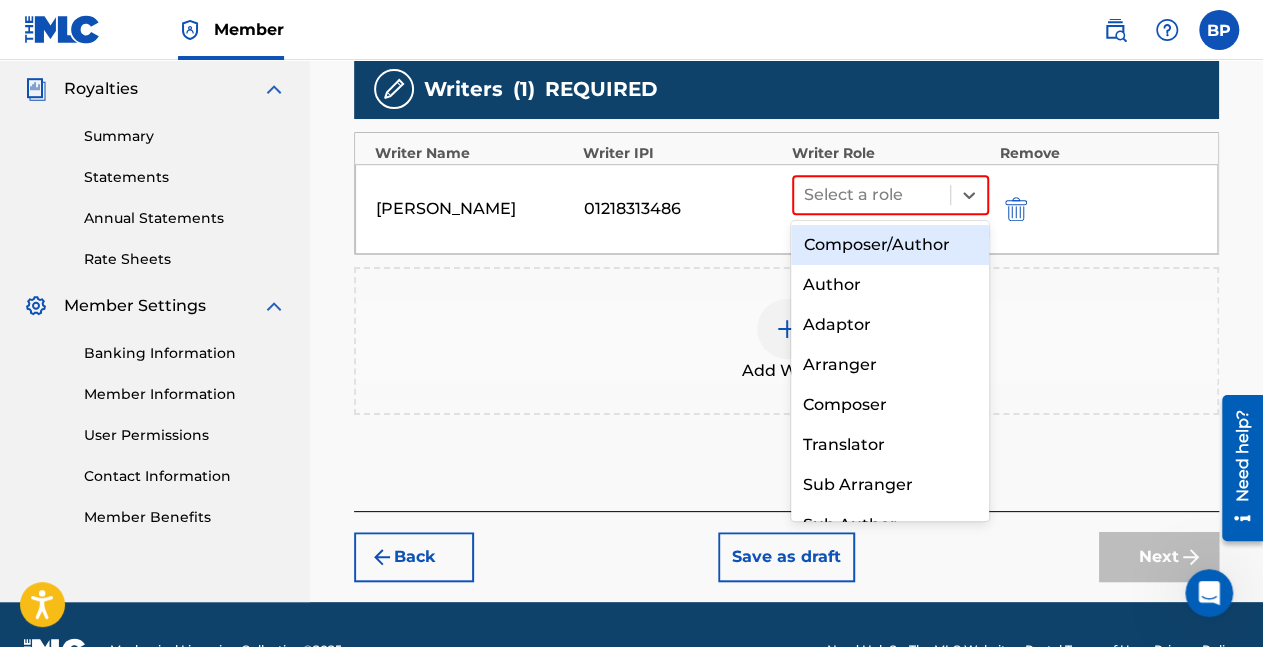 click on "Composer/Author" at bounding box center (890, 245) 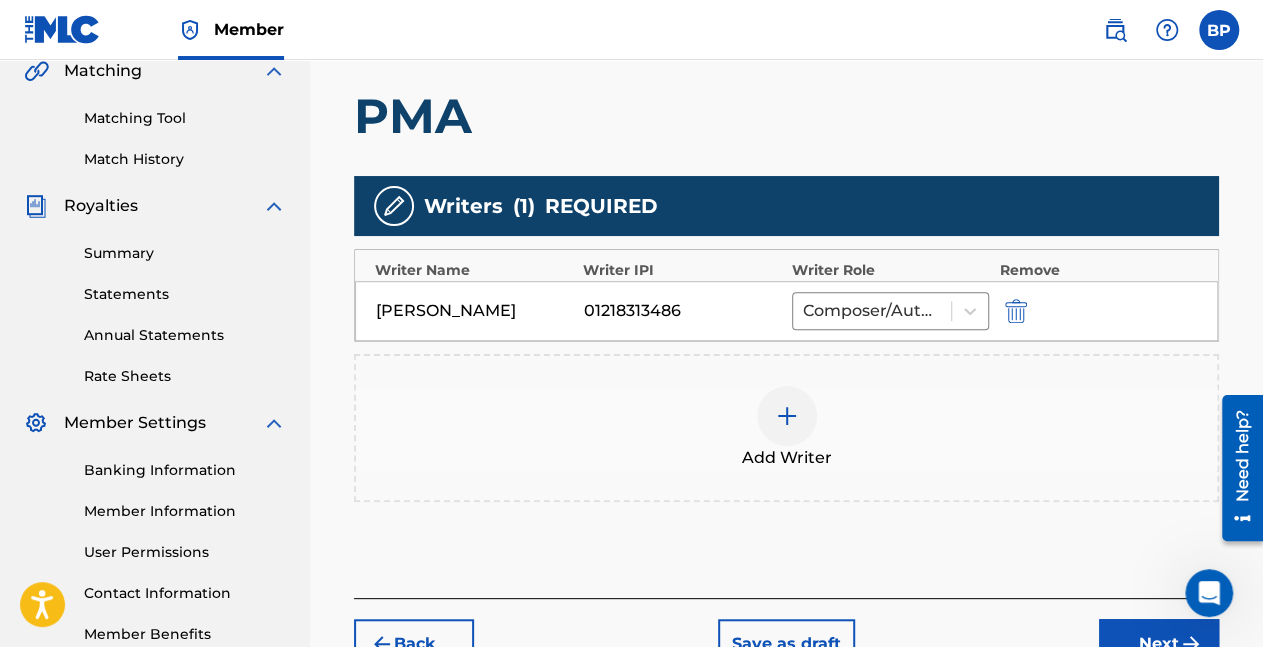 scroll, scrollTop: 611, scrollLeft: 0, axis: vertical 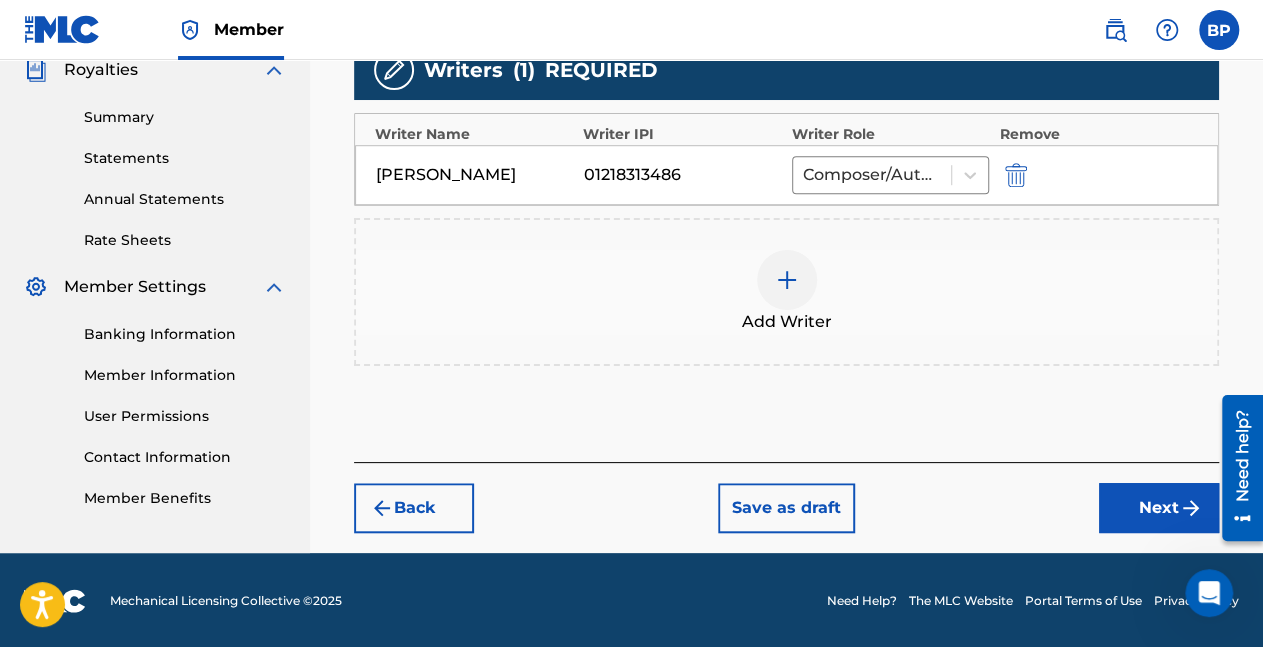click on "Next" at bounding box center (1159, 508) 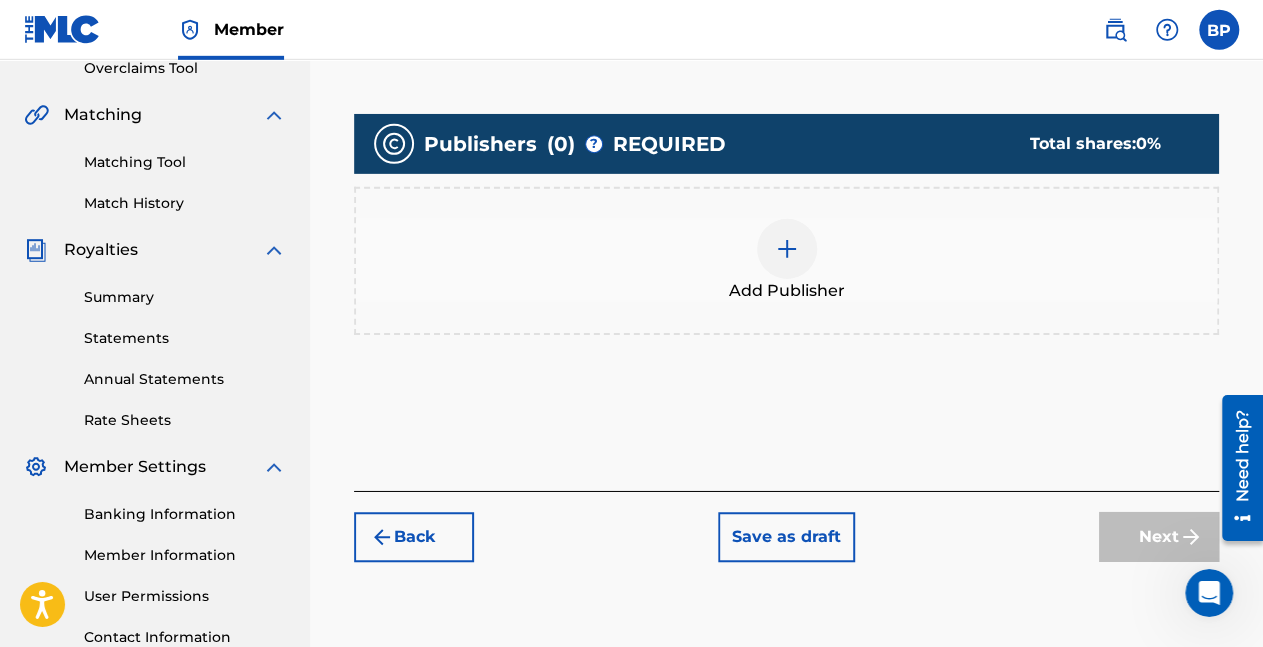 scroll, scrollTop: 432, scrollLeft: 0, axis: vertical 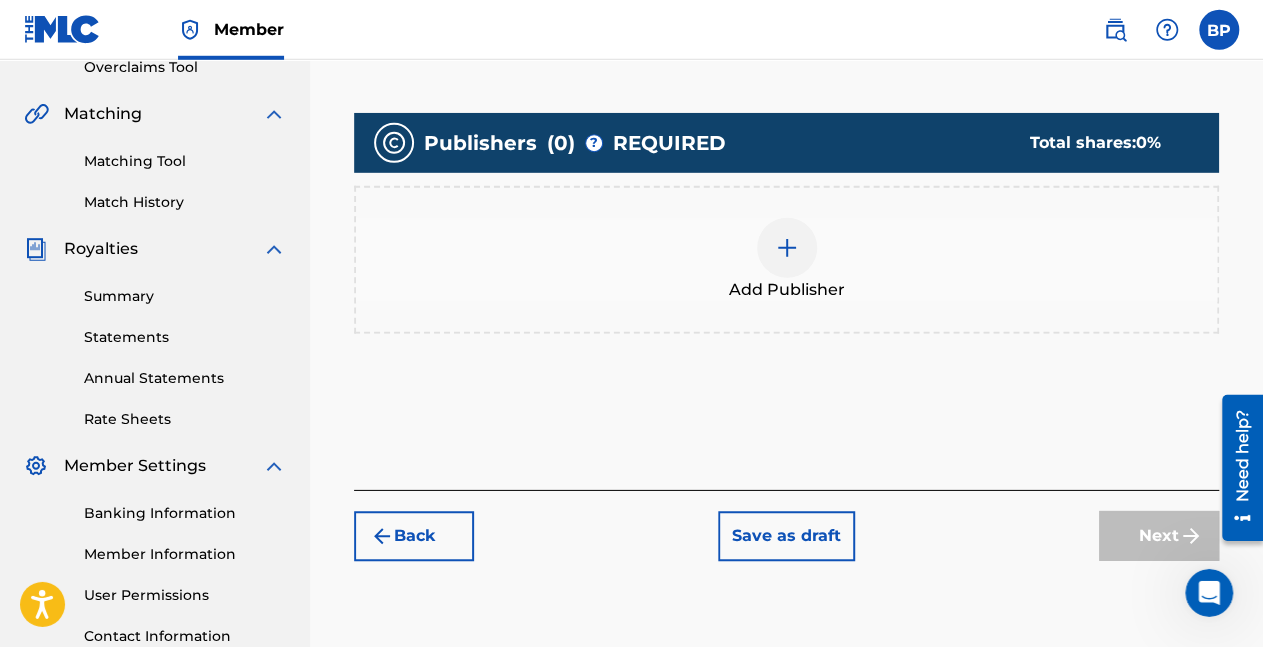 click at bounding box center [787, 248] 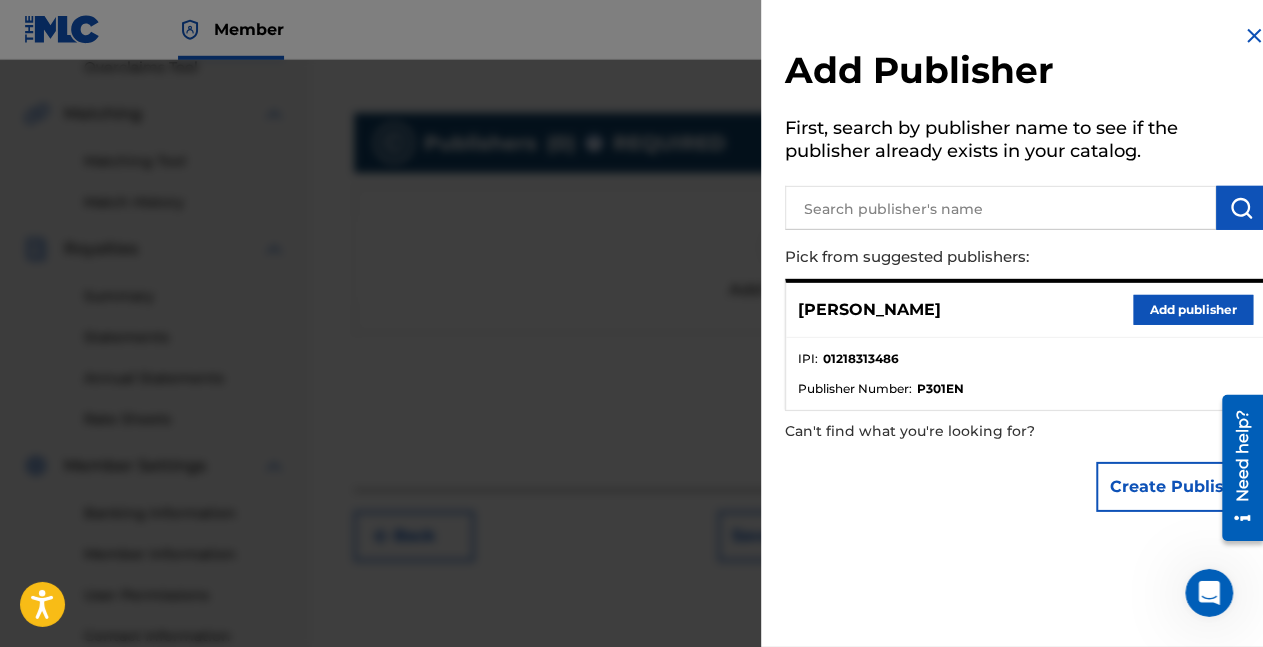 click on "Add publisher" at bounding box center (1193, 310) 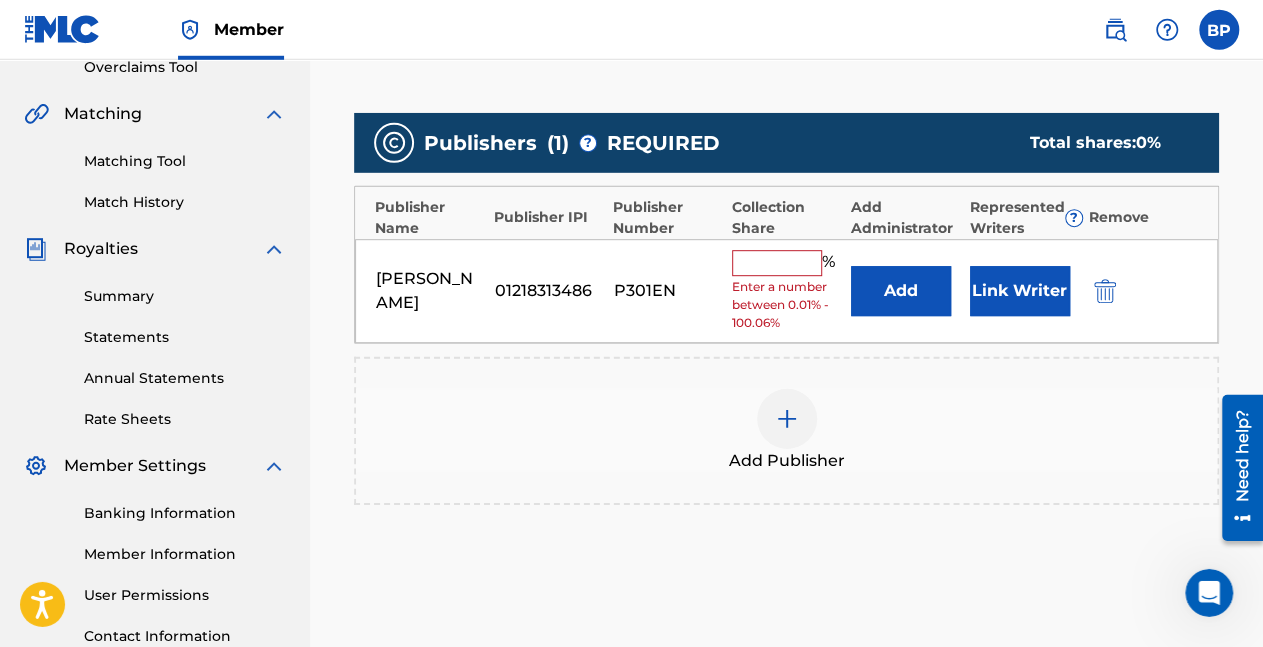 click at bounding box center (777, 263) 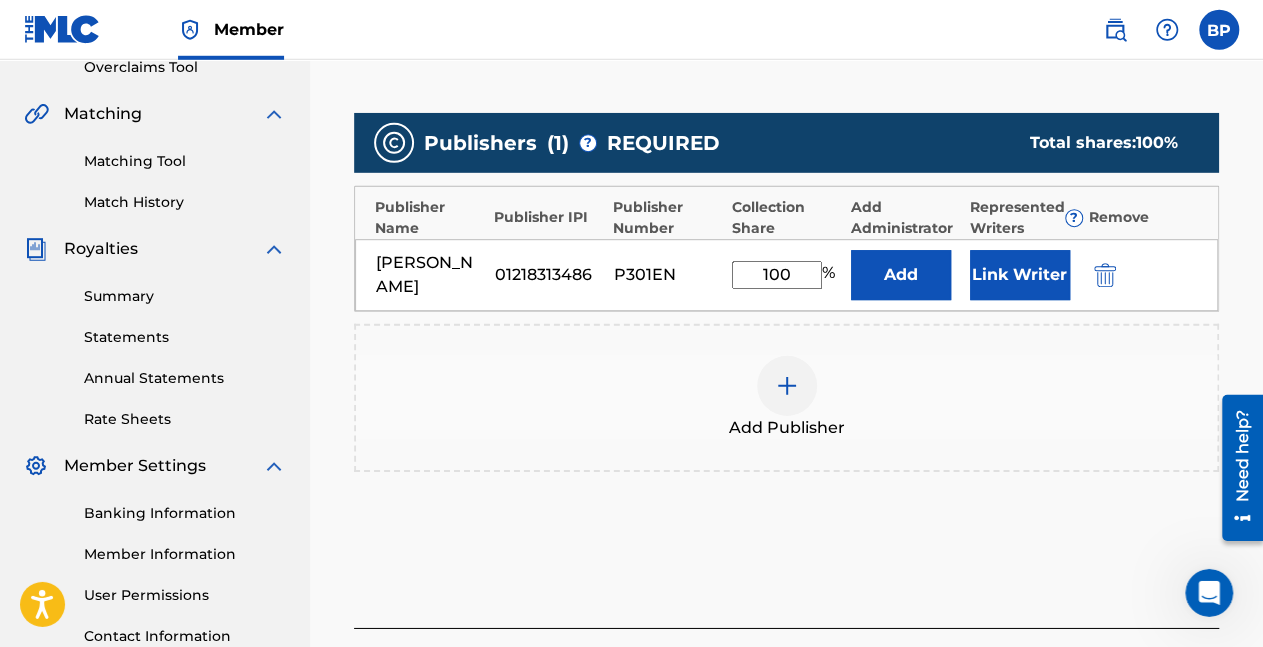 type on "100" 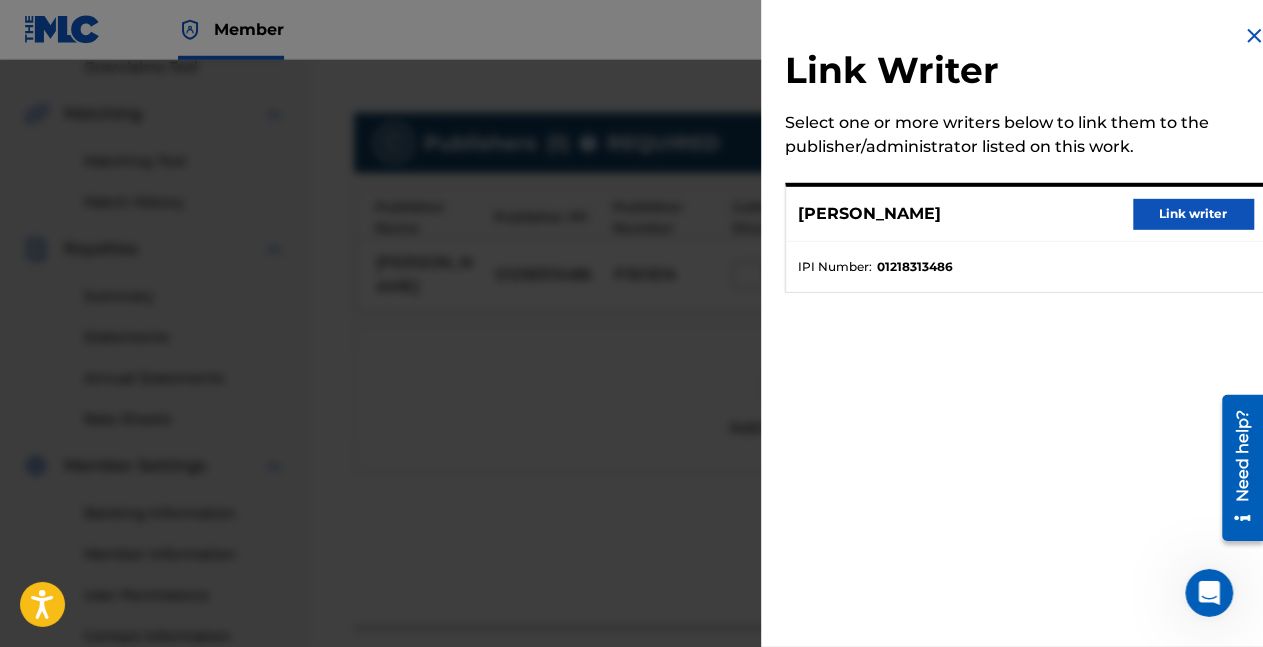 click on "Link writer" at bounding box center (1193, 214) 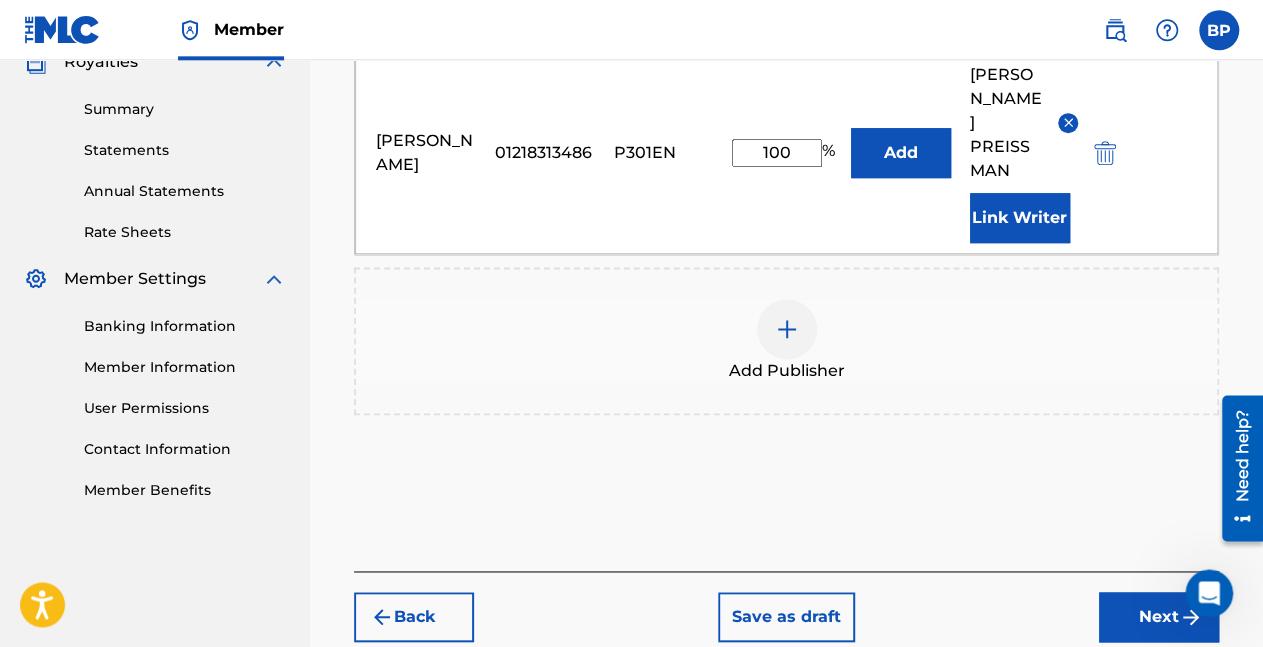 scroll, scrollTop: 626, scrollLeft: 0, axis: vertical 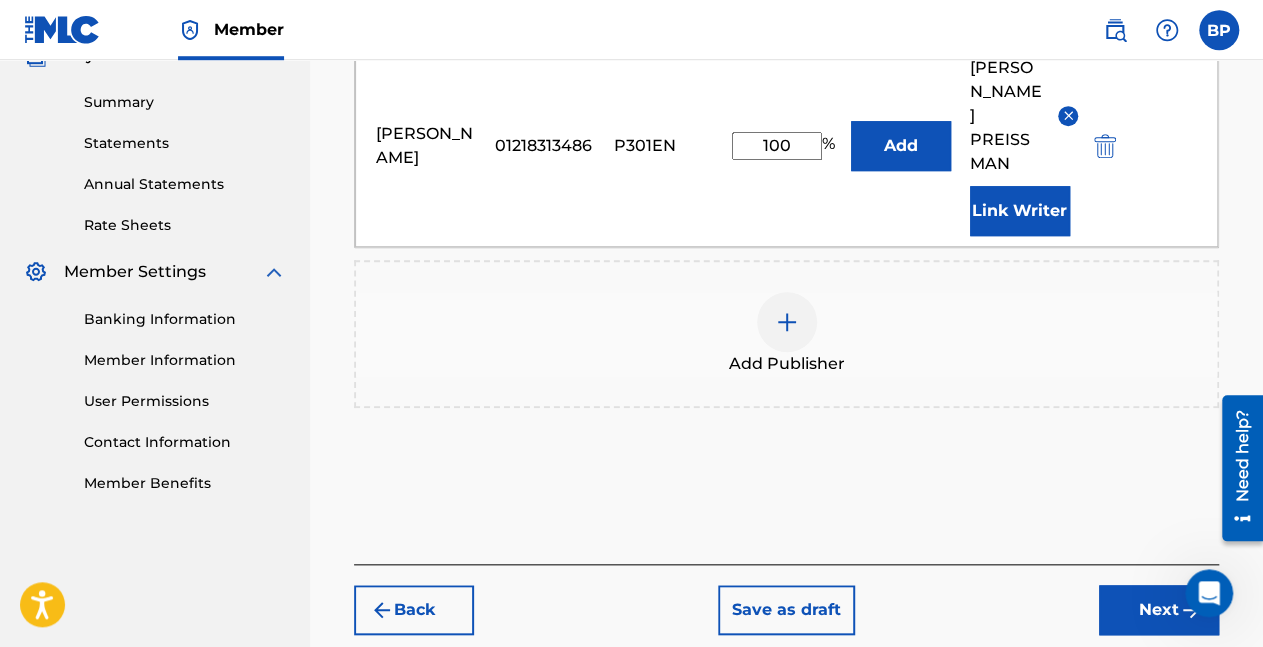 click on "Next" at bounding box center [1159, 610] 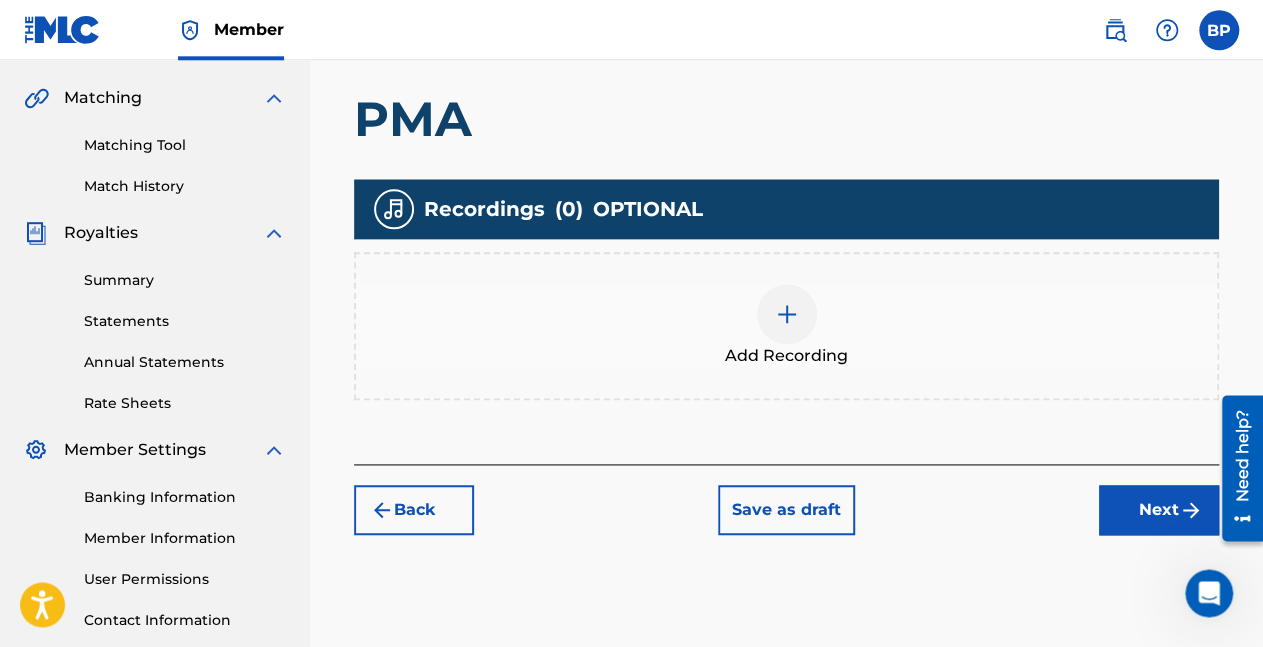 scroll, scrollTop: 448, scrollLeft: 0, axis: vertical 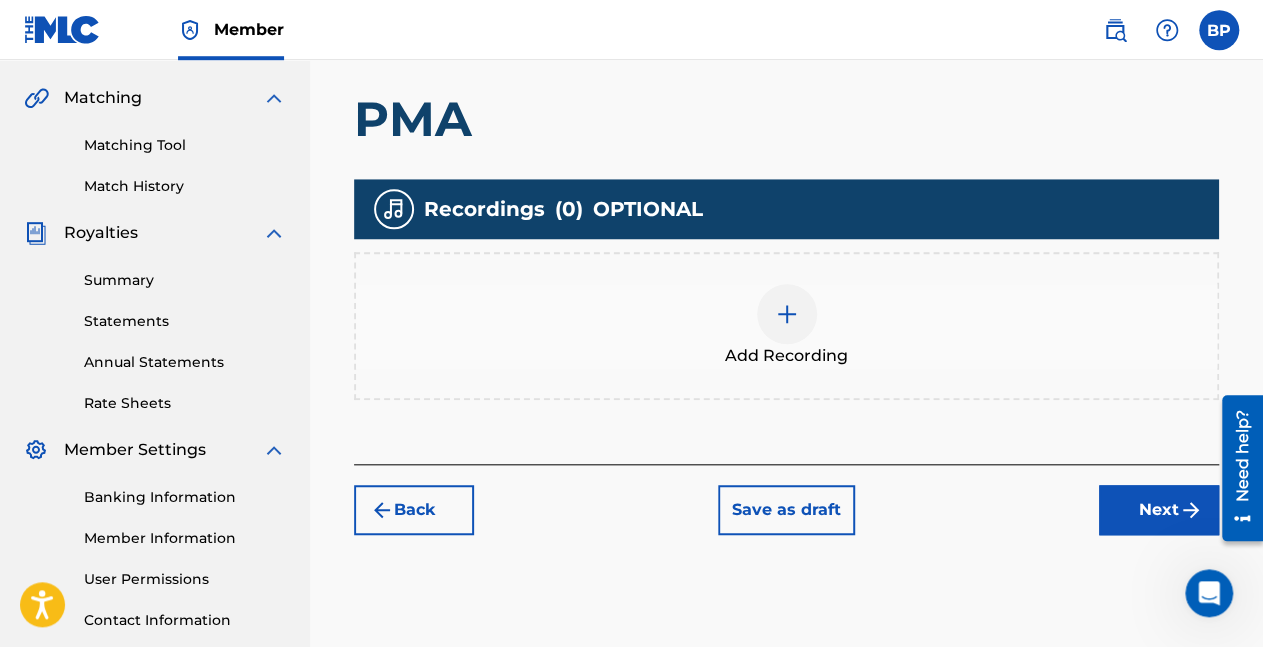 click at bounding box center [787, 314] 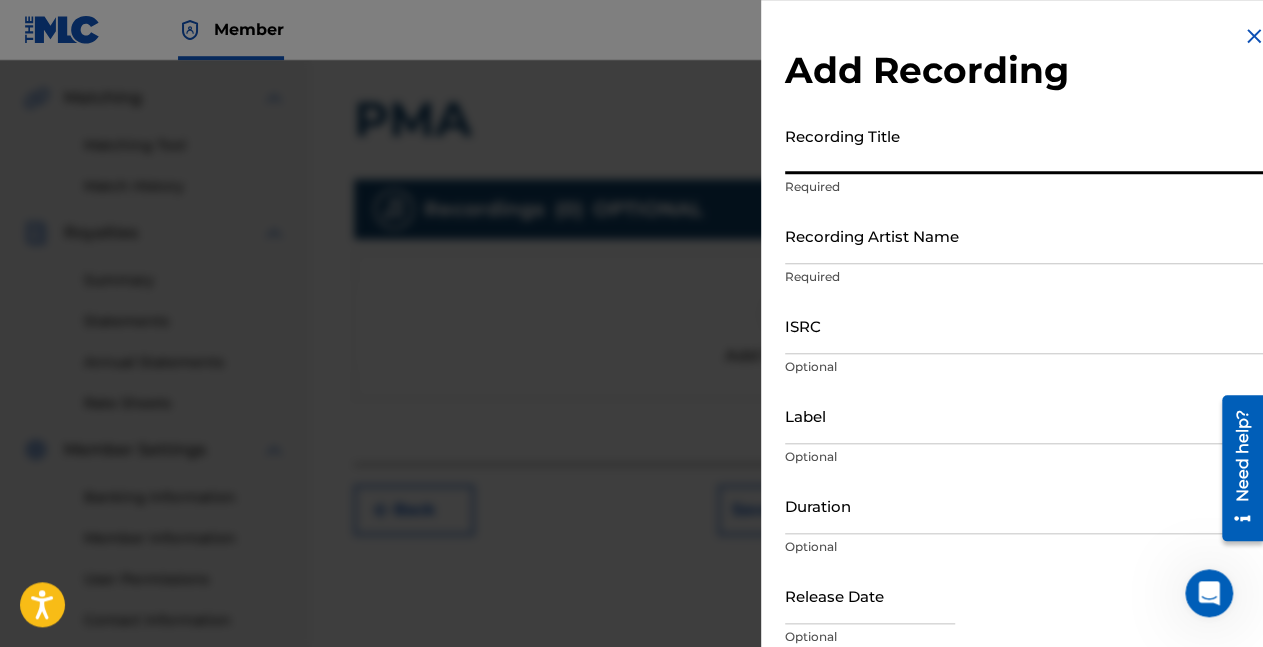 click on "Recording Title" at bounding box center (1025, 145) 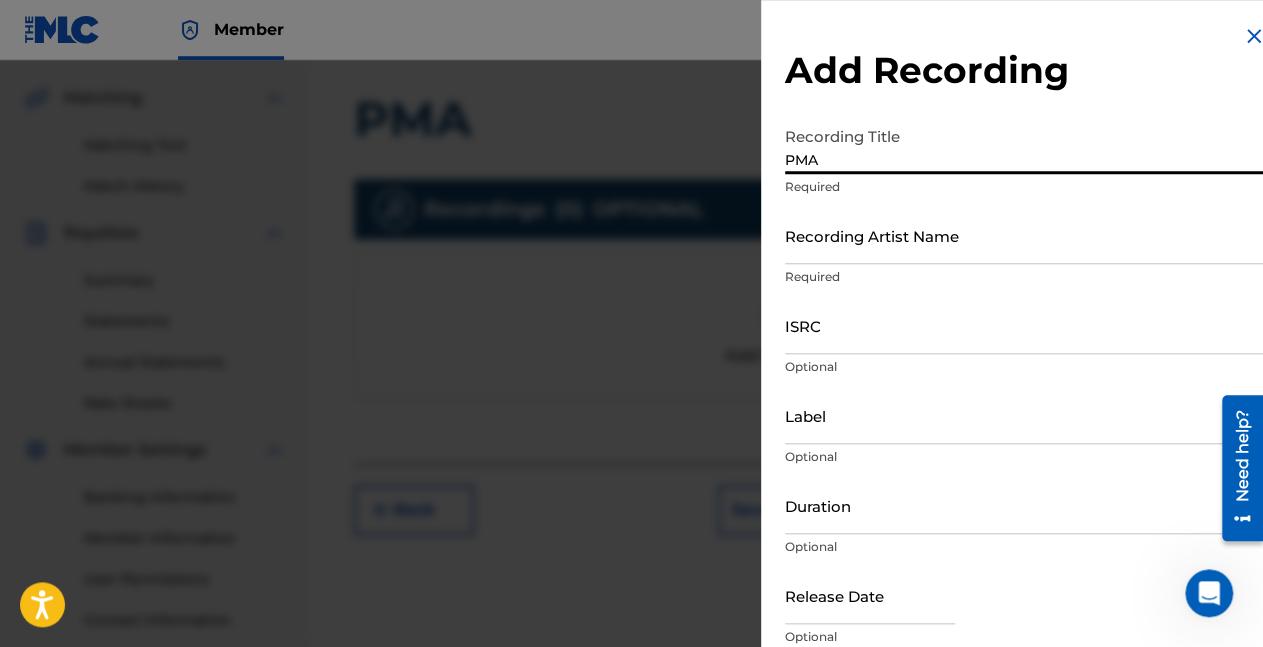 type on "PMA" 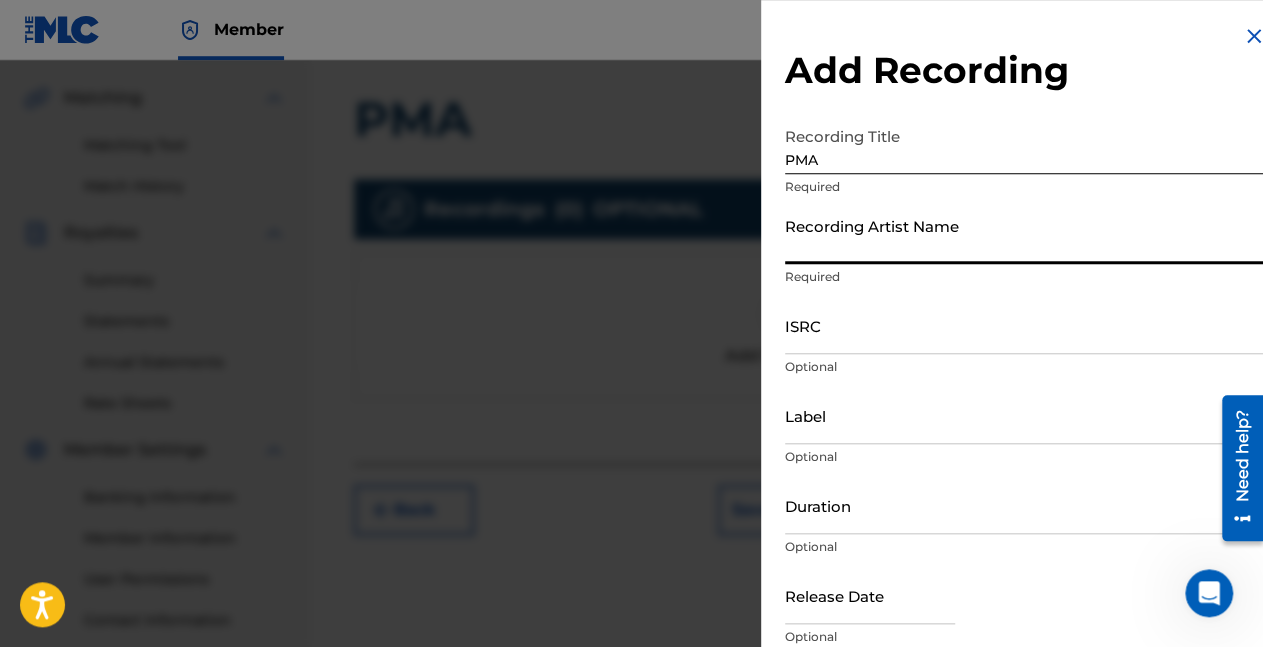 click on "Recording Artist Name" at bounding box center (1025, 235) 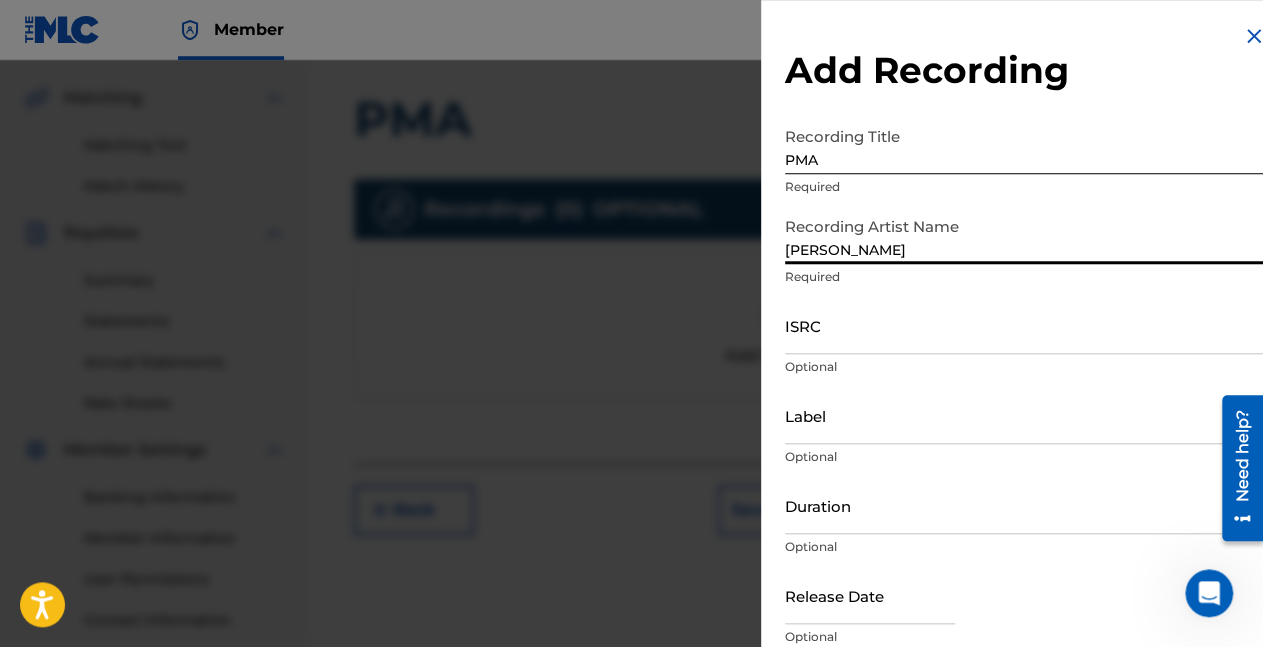 type on "[PERSON_NAME]" 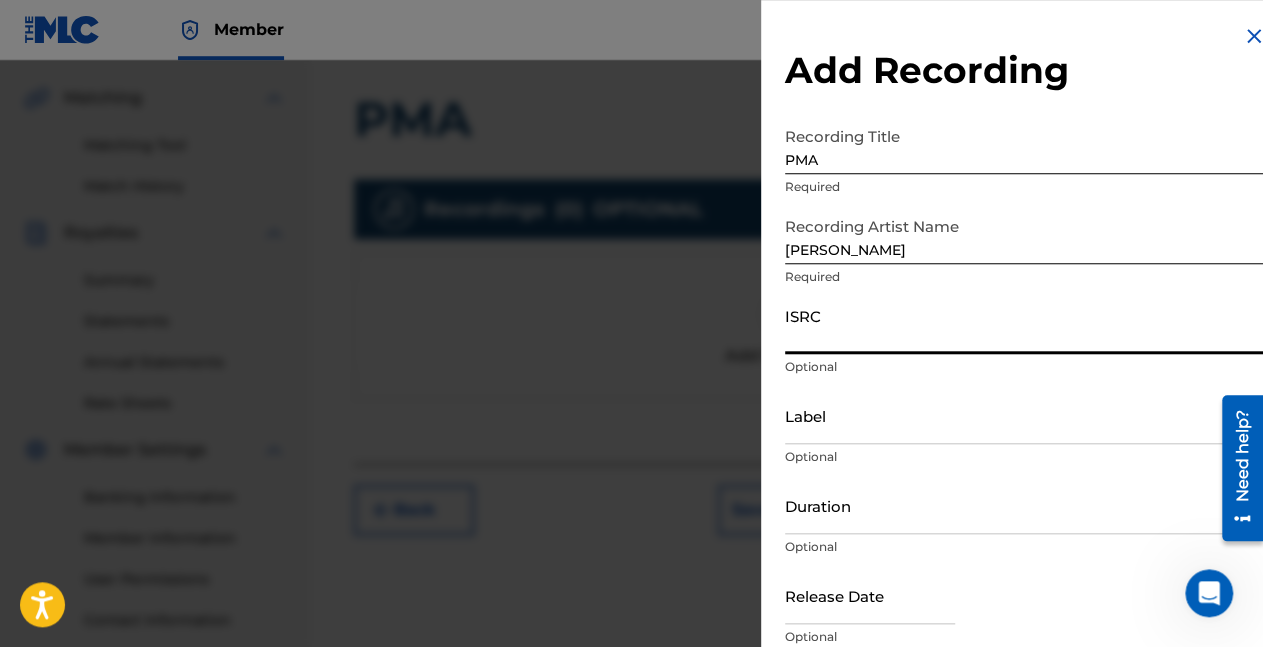 click on "ISRC" at bounding box center (1025, 325) 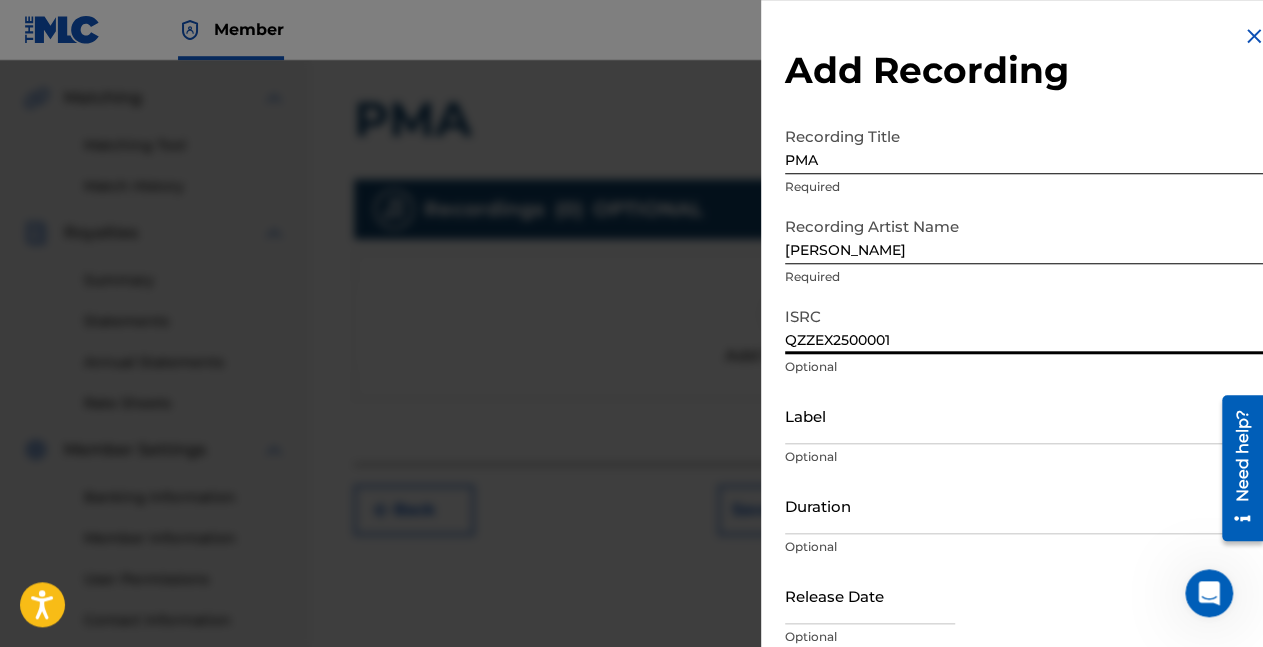 scroll, scrollTop: 84, scrollLeft: 0, axis: vertical 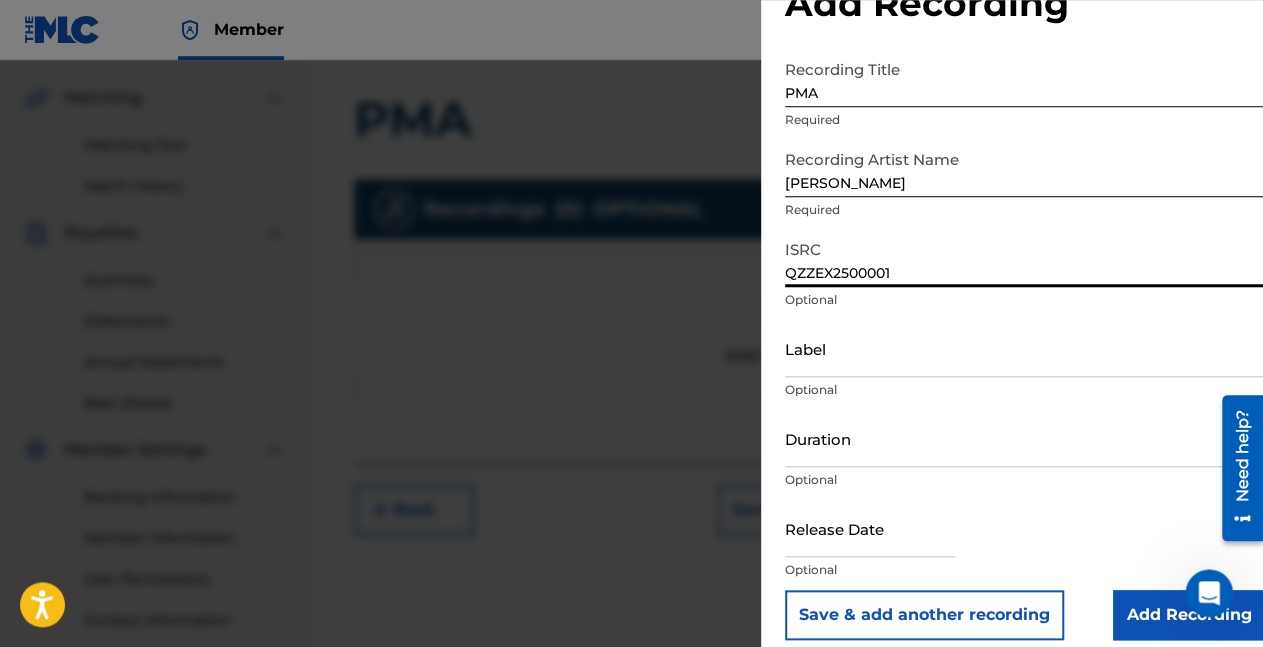 type on "QZZEX2500001" 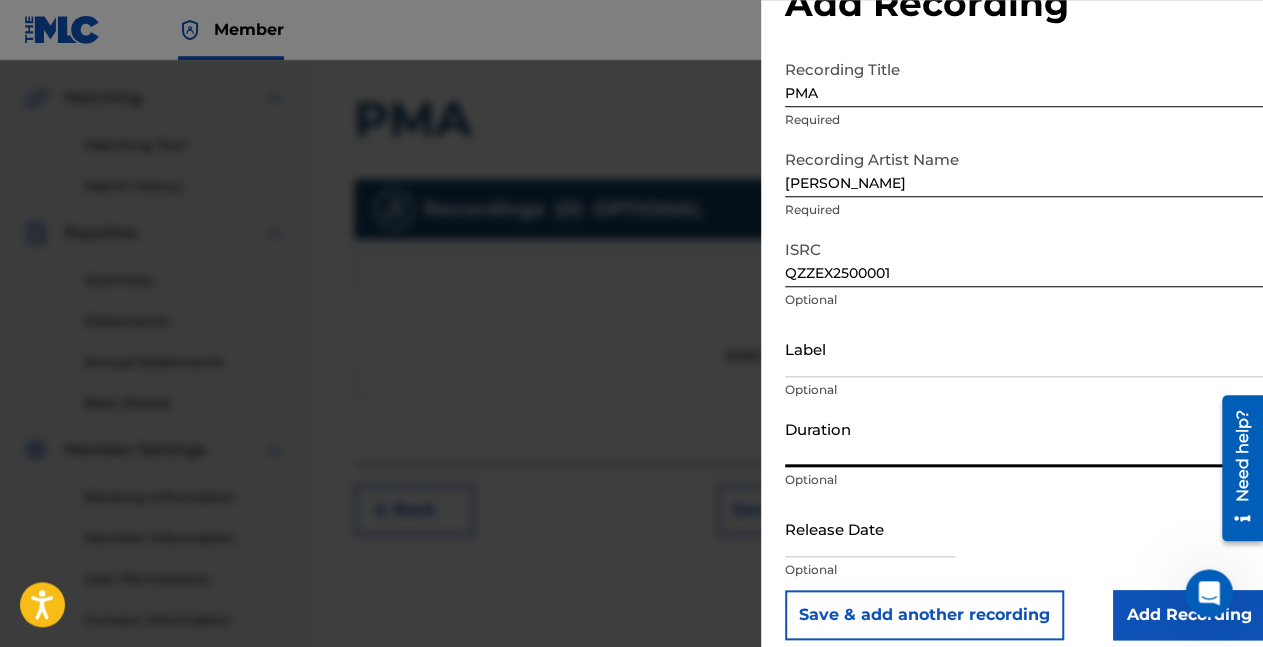 click on "Duration" at bounding box center (1025, 438) 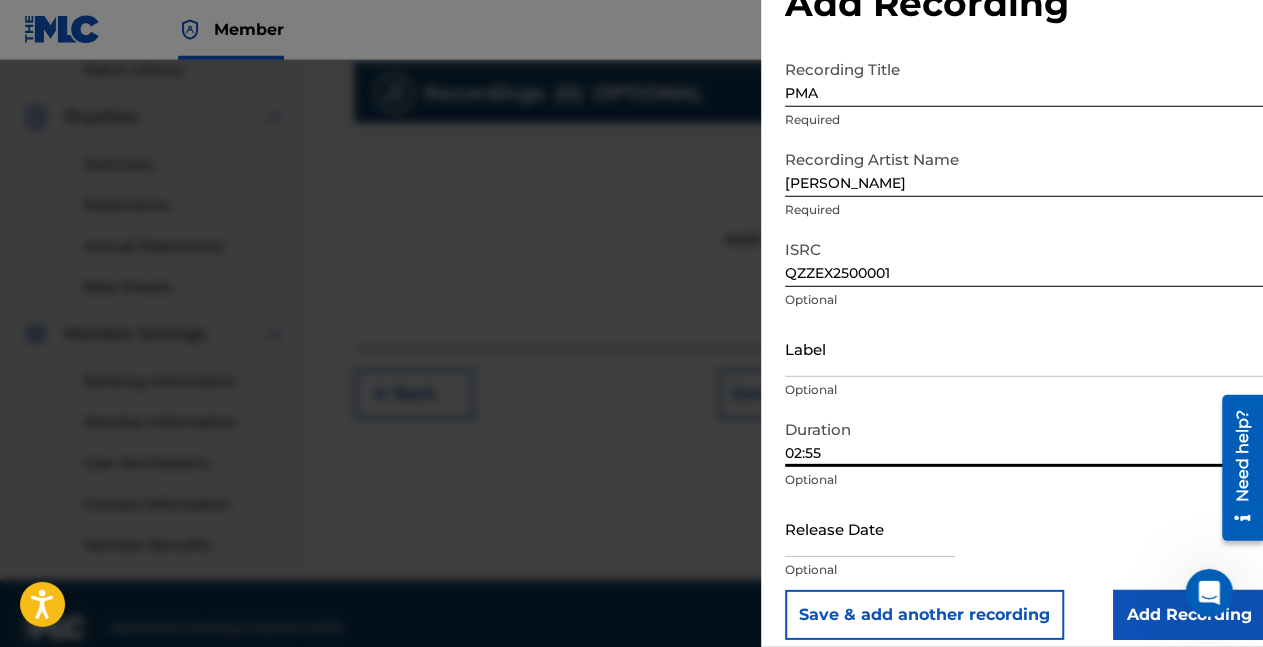 scroll, scrollTop: 567, scrollLeft: 0, axis: vertical 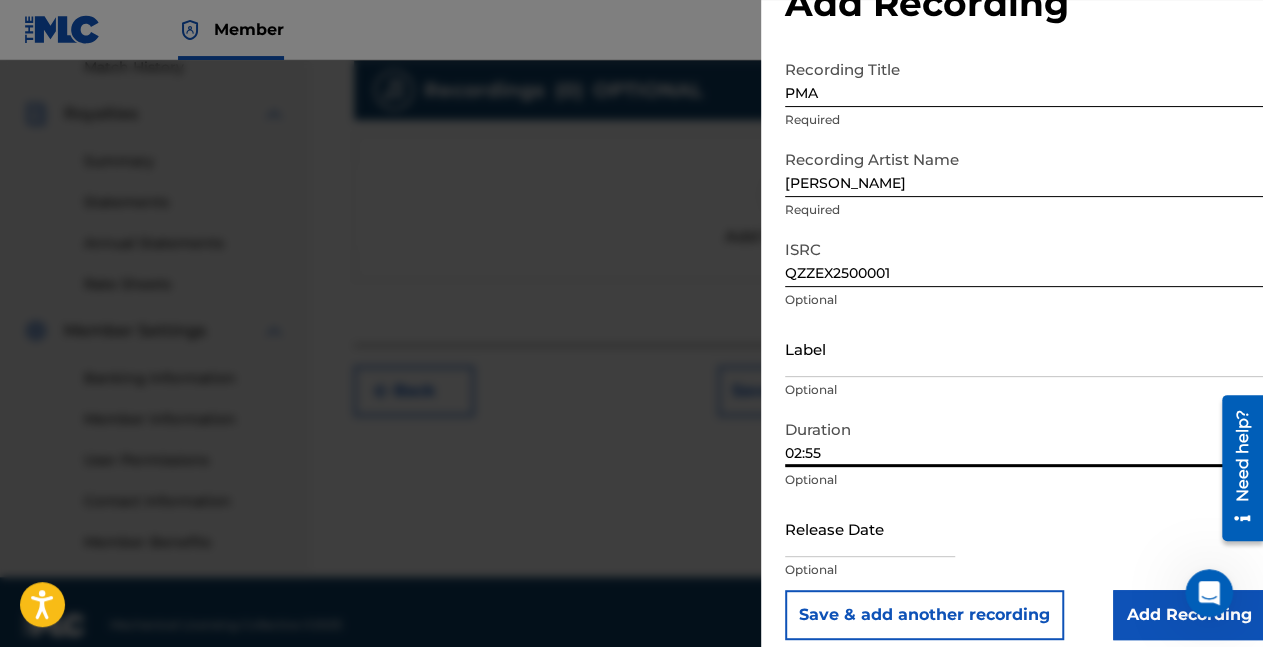 type on "02:55" 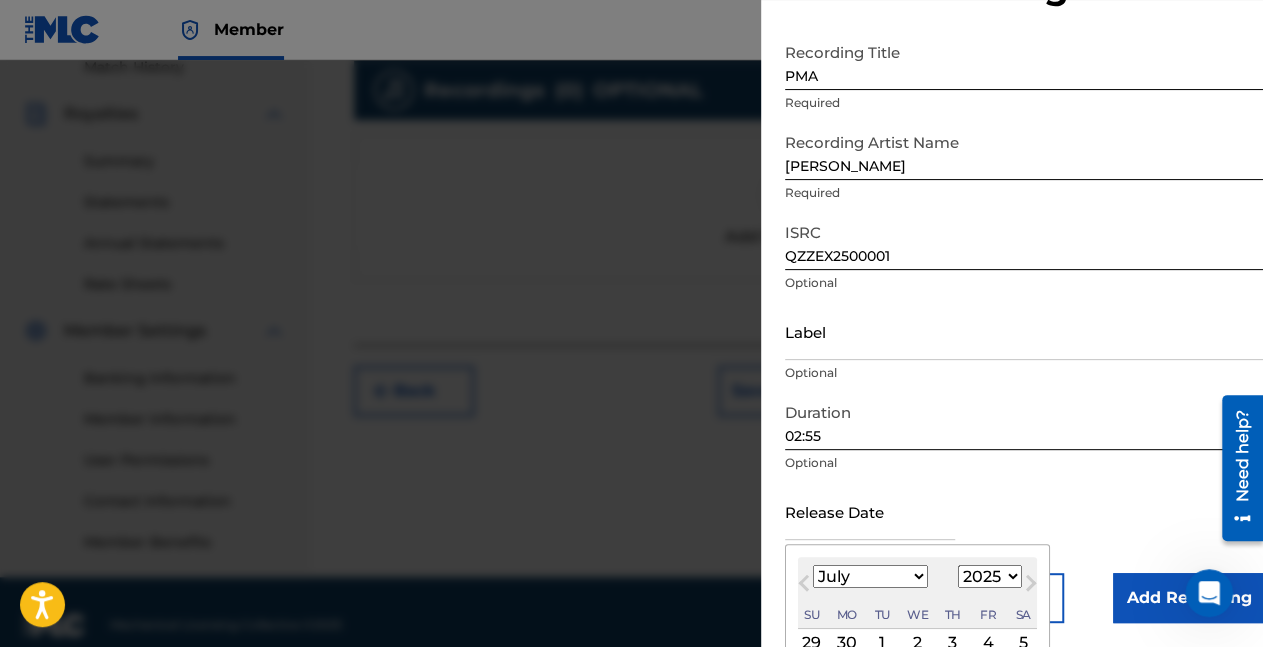 click at bounding box center (870, 511) 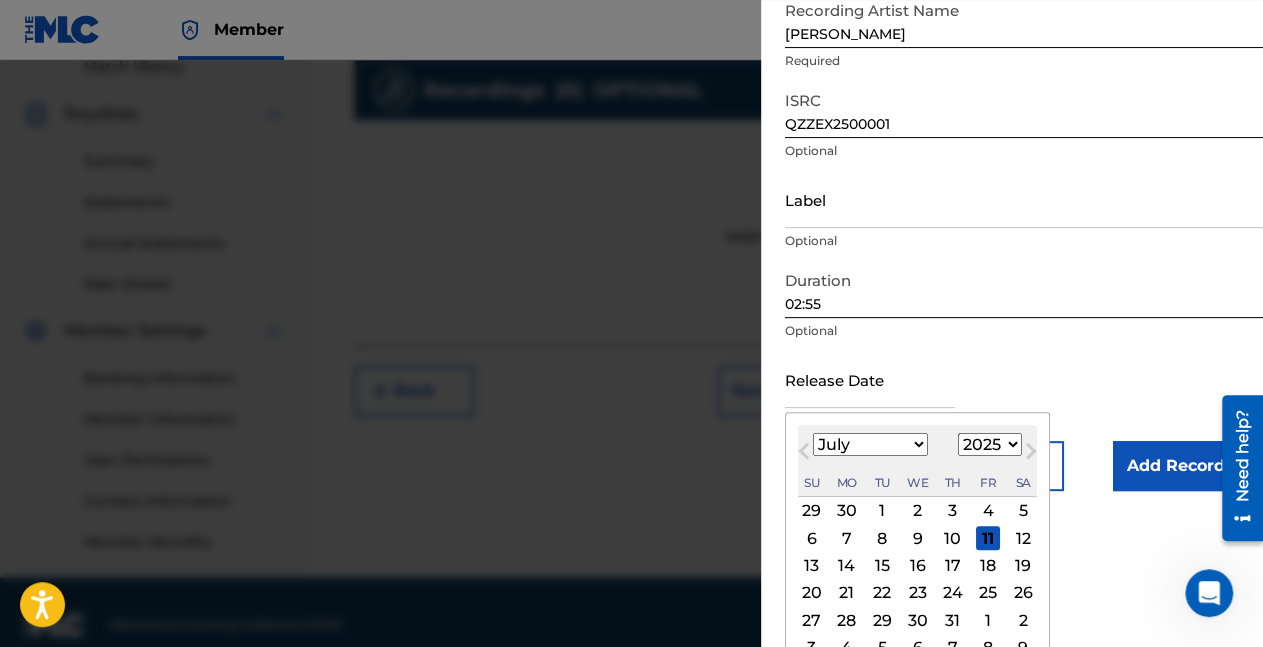 scroll, scrollTop: 242, scrollLeft: 0, axis: vertical 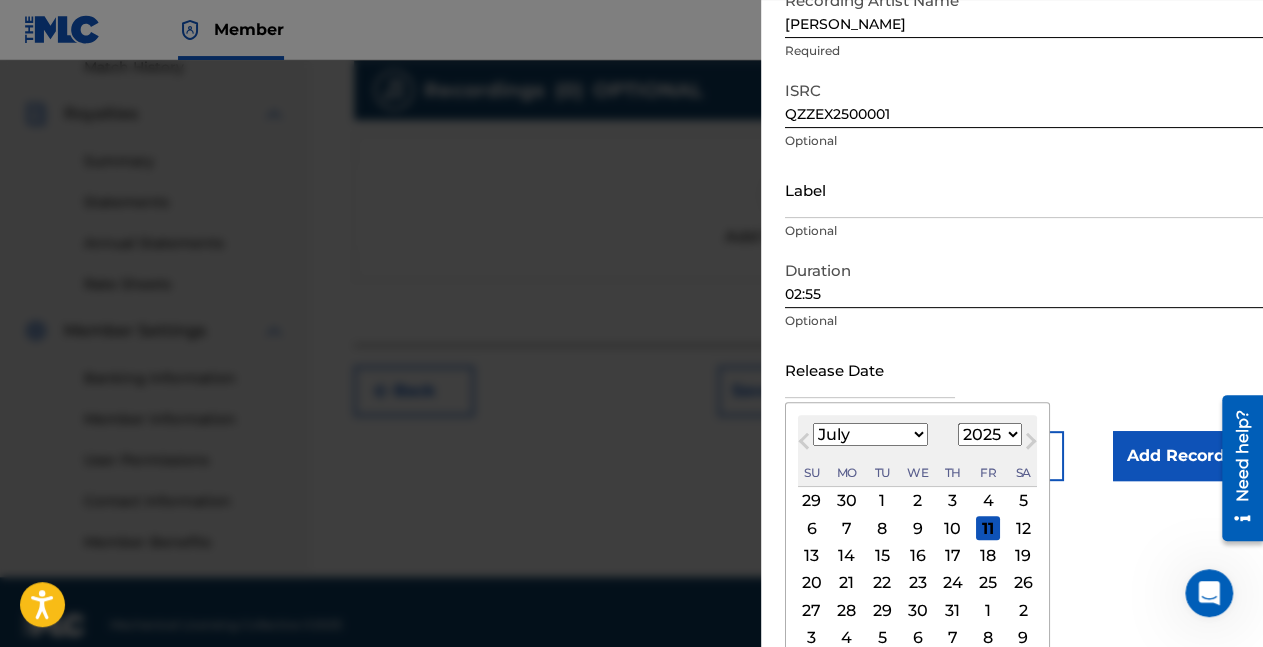 click on "11" at bounding box center (988, 528) 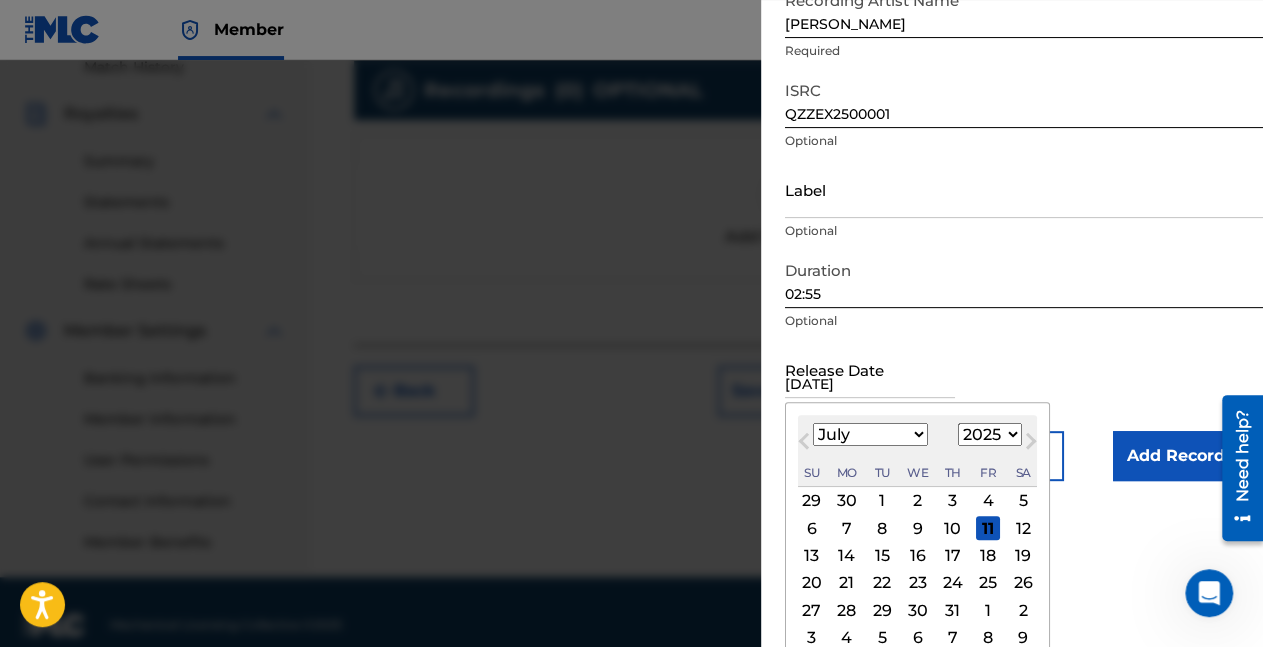 scroll, scrollTop: 84, scrollLeft: 0, axis: vertical 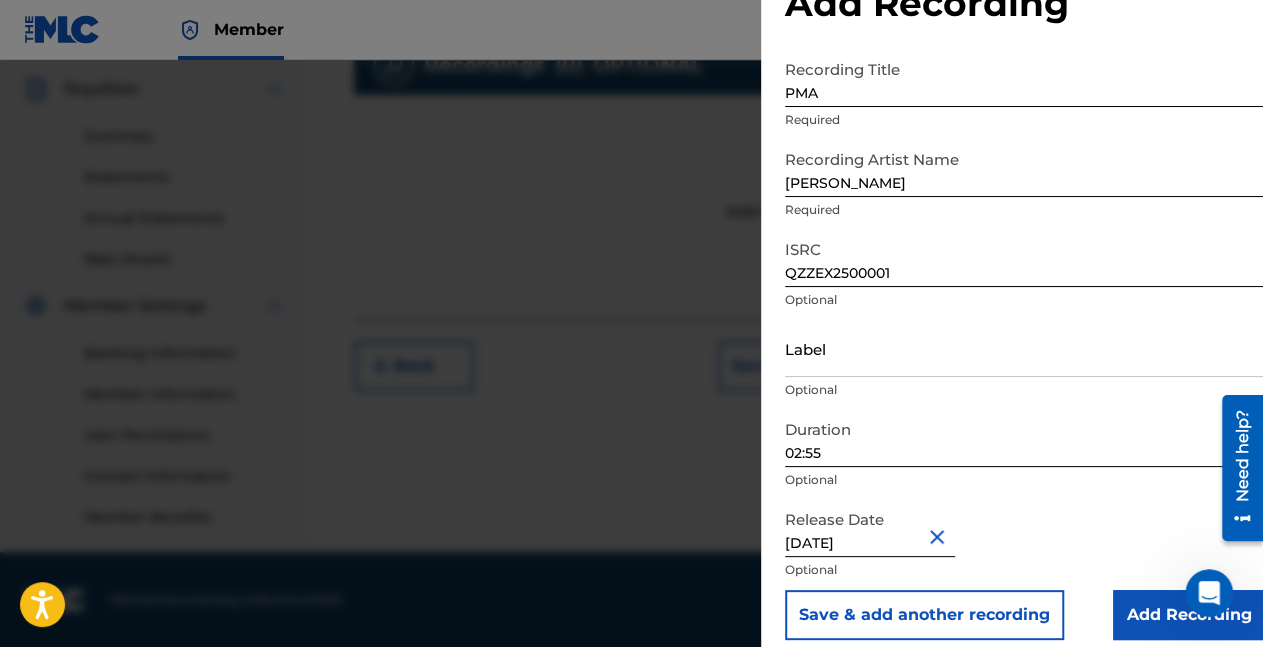 click on "Add Recording" at bounding box center (1189, 615) 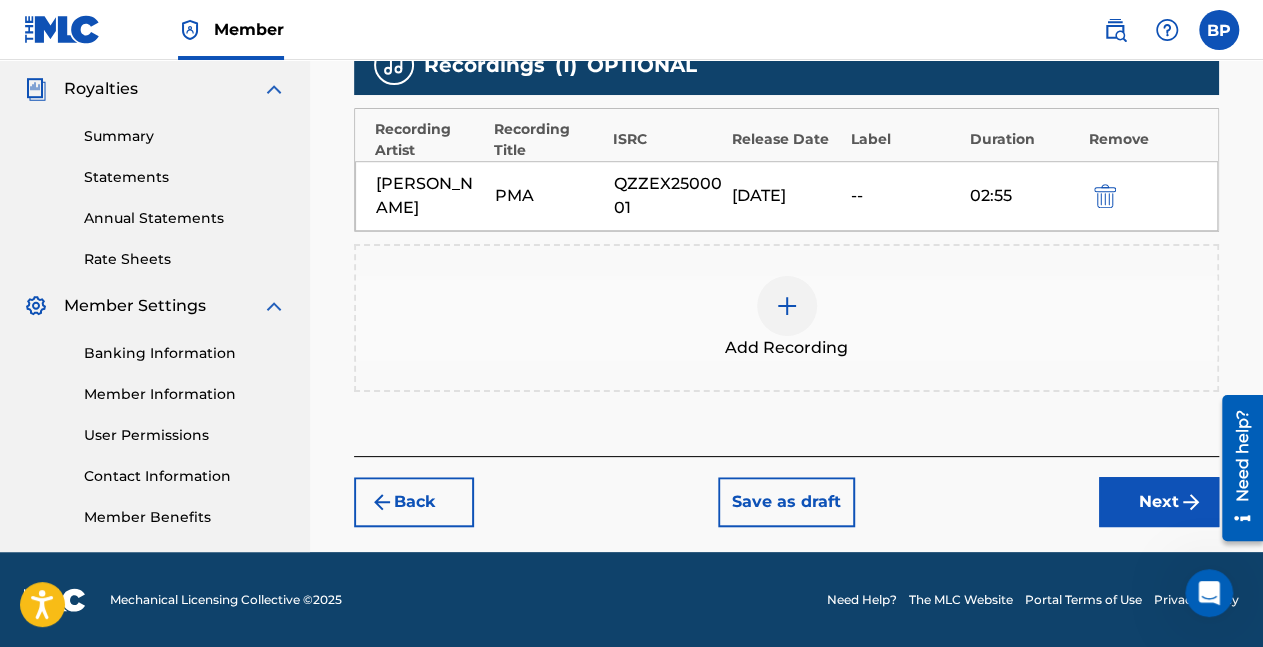 click on "Next" at bounding box center (1159, 502) 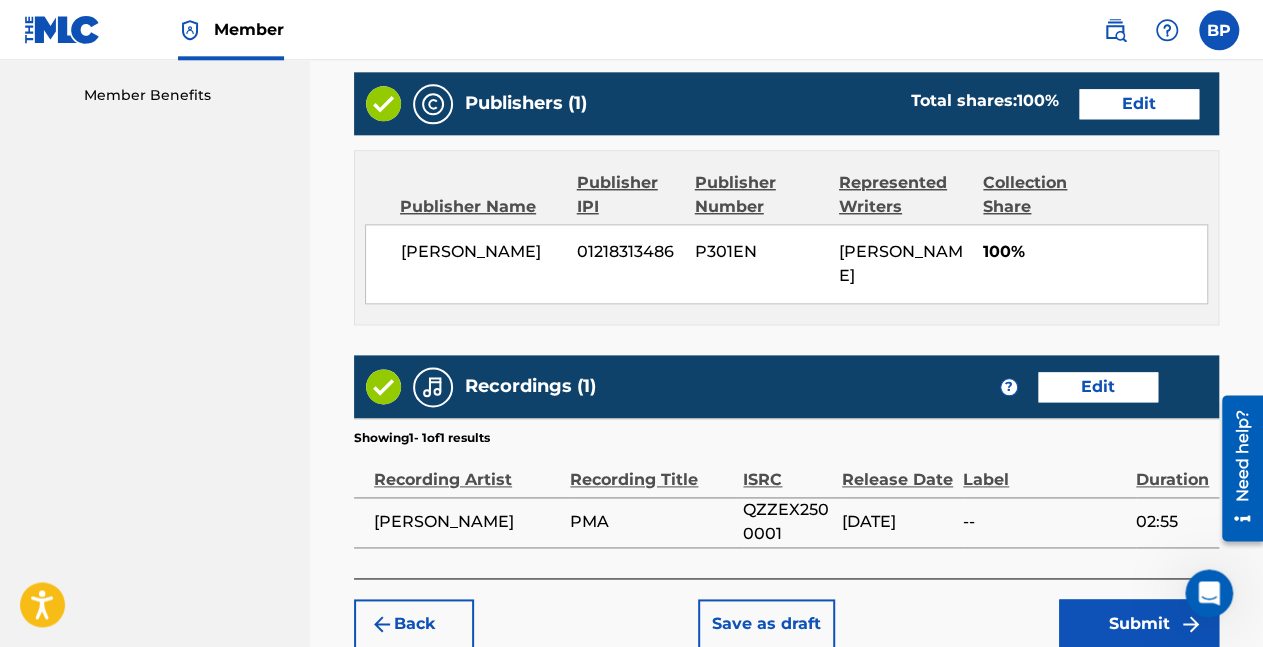 scroll, scrollTop: 1128, scrollLeft: 0, axis: vertical 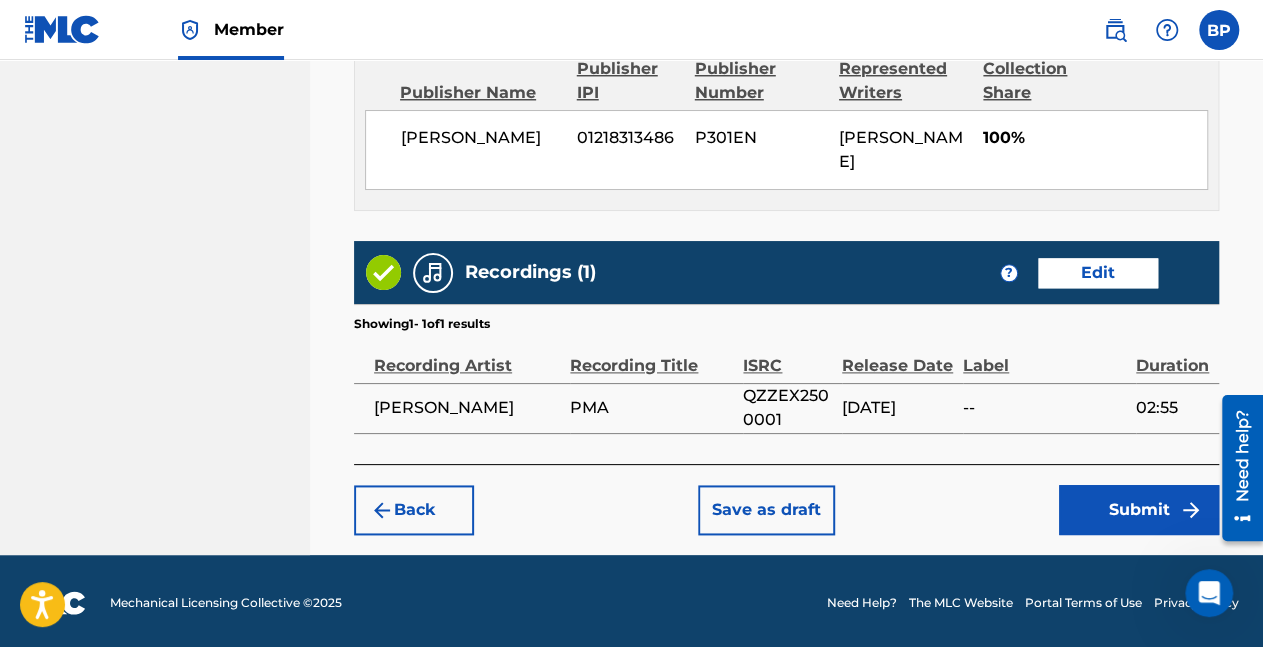 click on "Submit" at bounding box center [1139, 510] 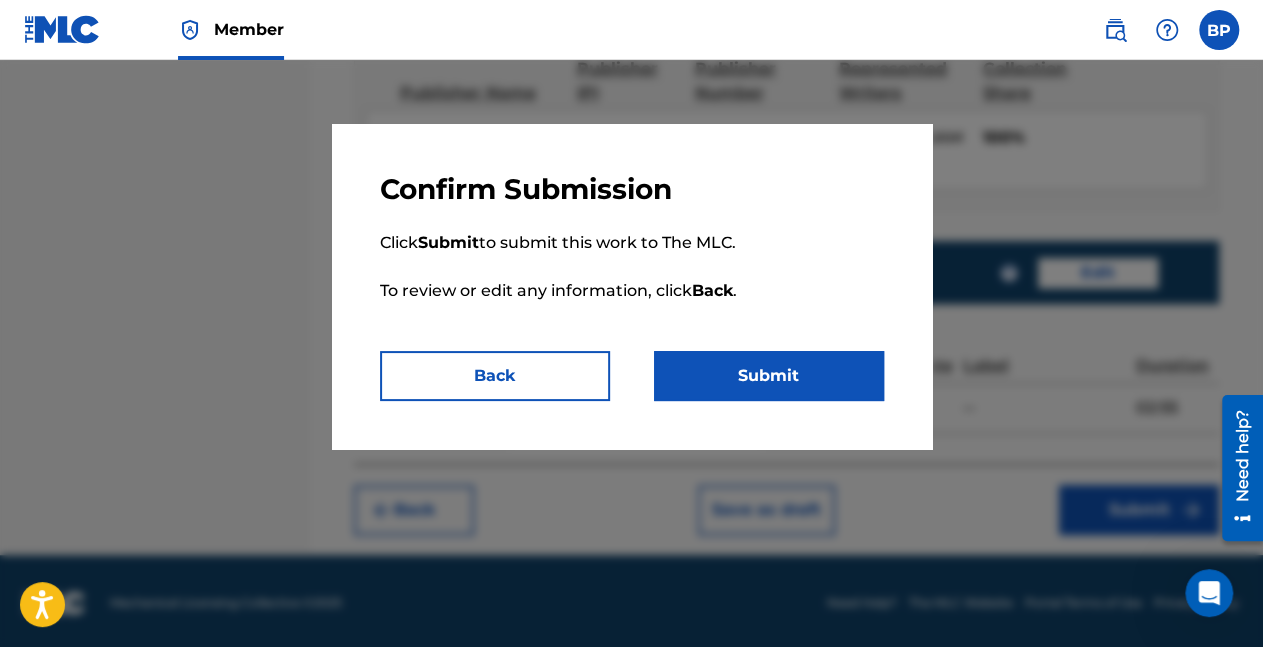 click on "Submit" at bounding box center [769, 376] 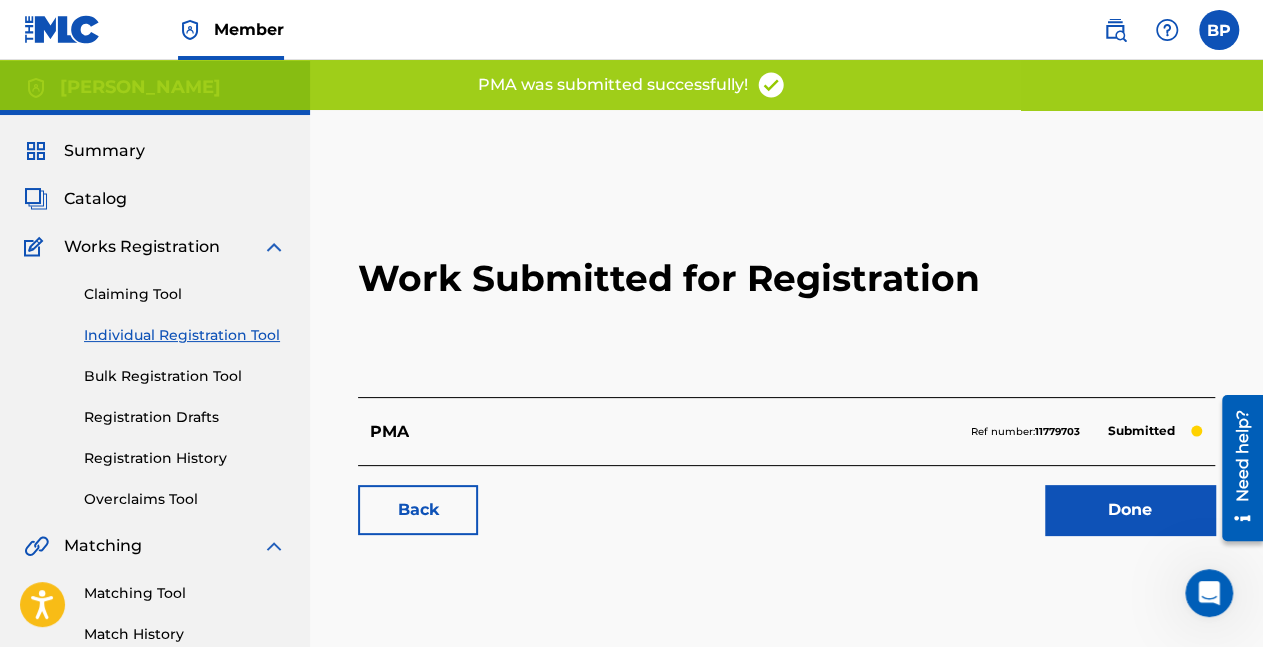 click on "Done" at bounding box center [1130, 510] 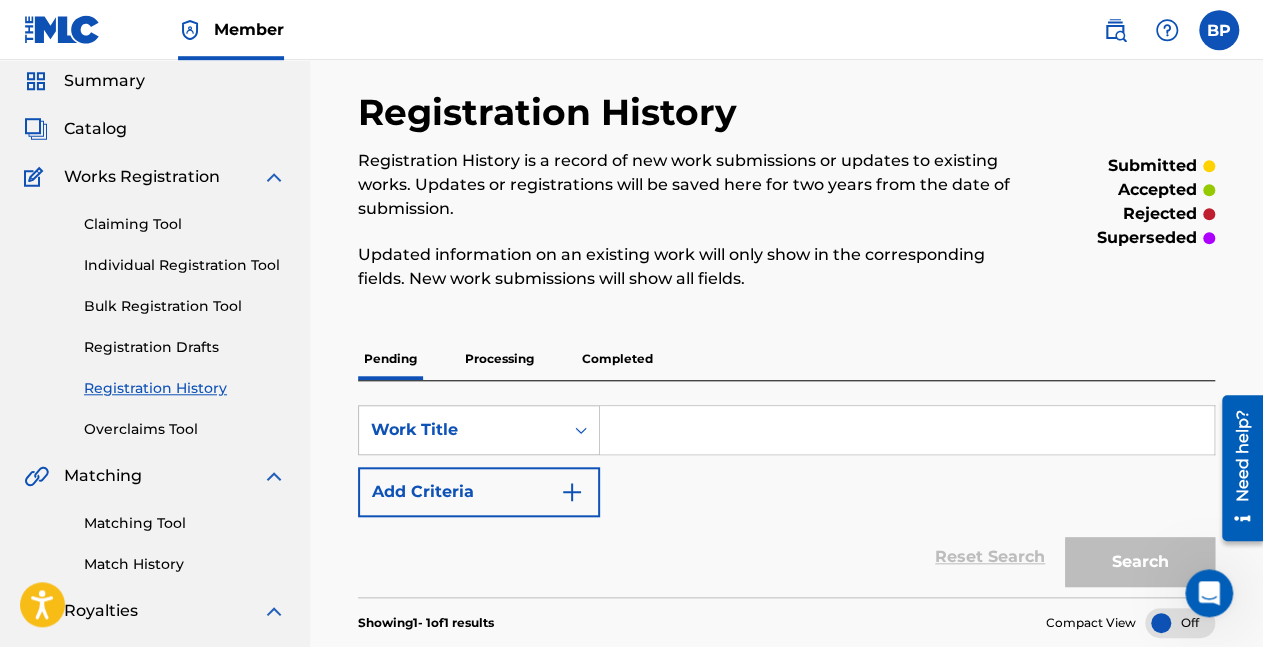 scroll, scrollTop: 0, scrollLeft: 0, axis: both 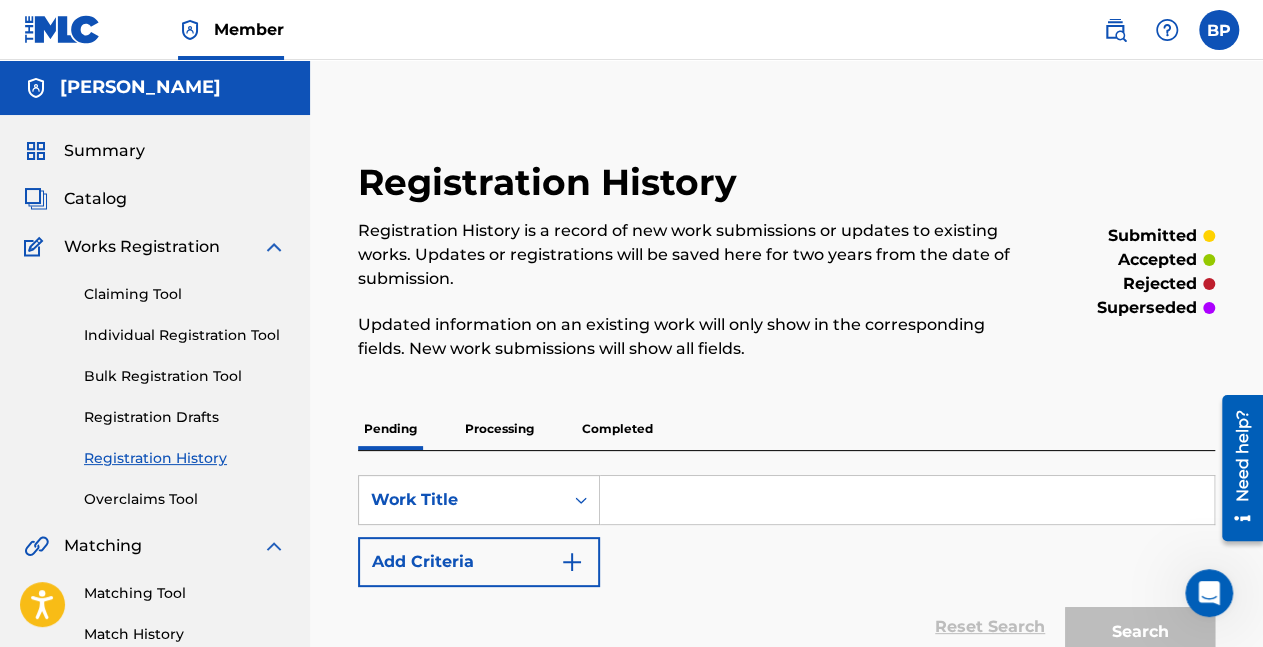 click at bounding box center [1219, 30] 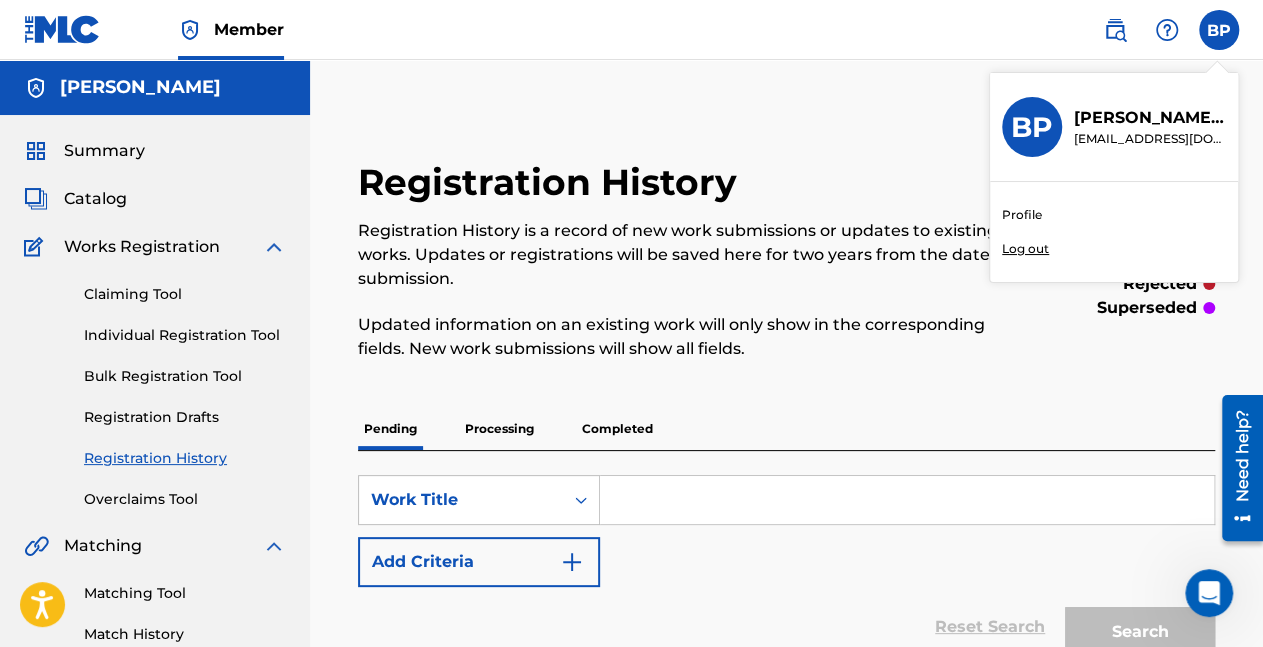 click on "Log out" at bounding box center [1025, 249] 